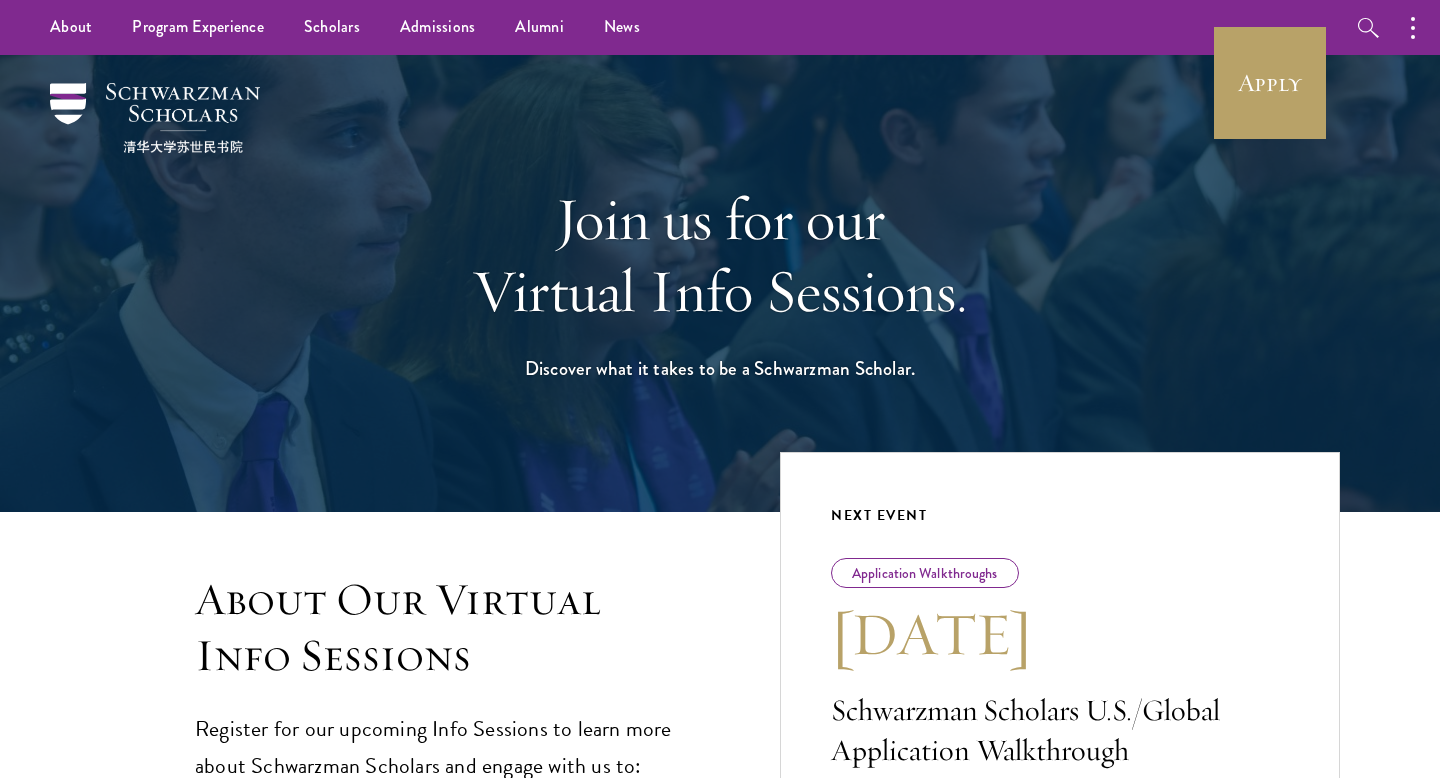 scroll, scrollTop: 0, scrollLeft: 0, axis: both 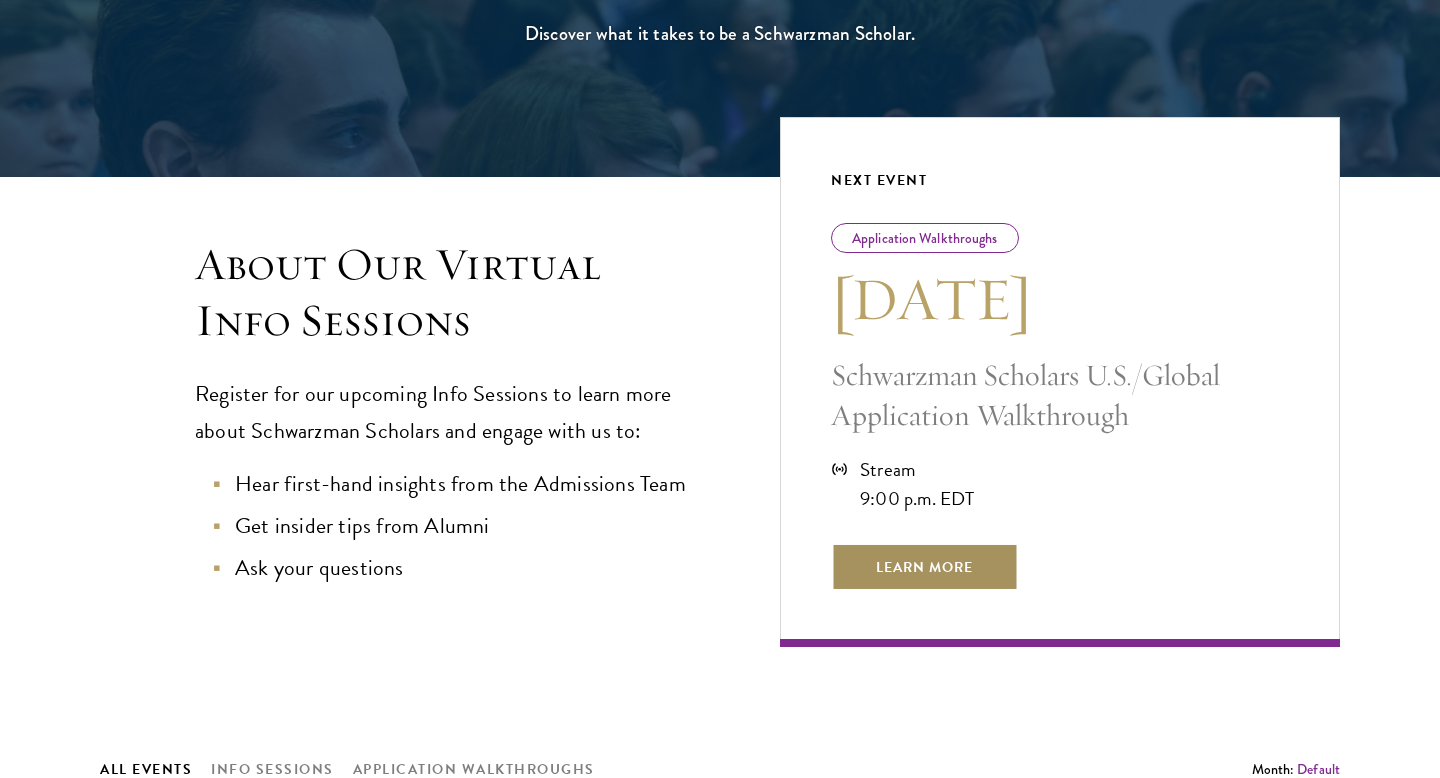 click on "Learn More" at bounding box center [924, 567] 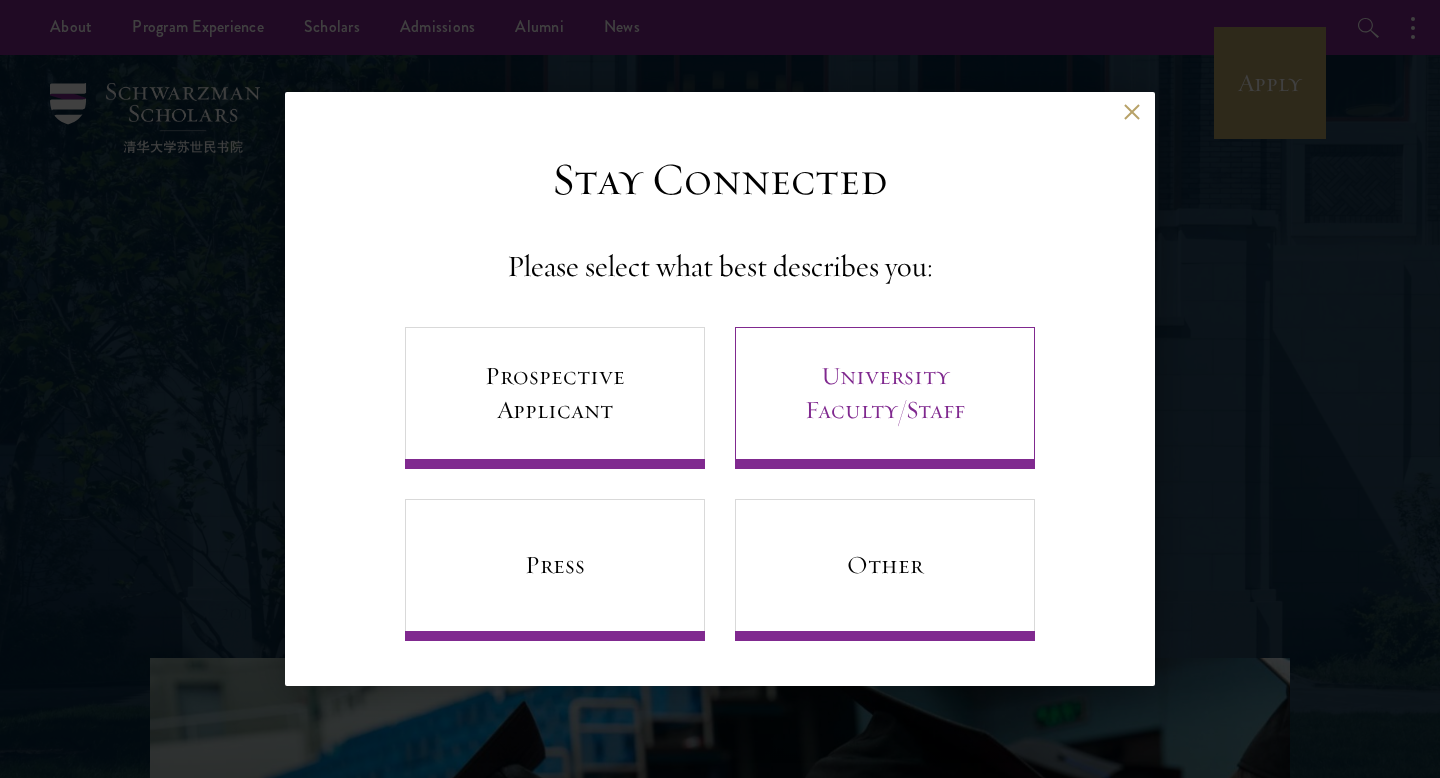 scroll, scrollTop: 0, scrollLeft: 0, axis: both 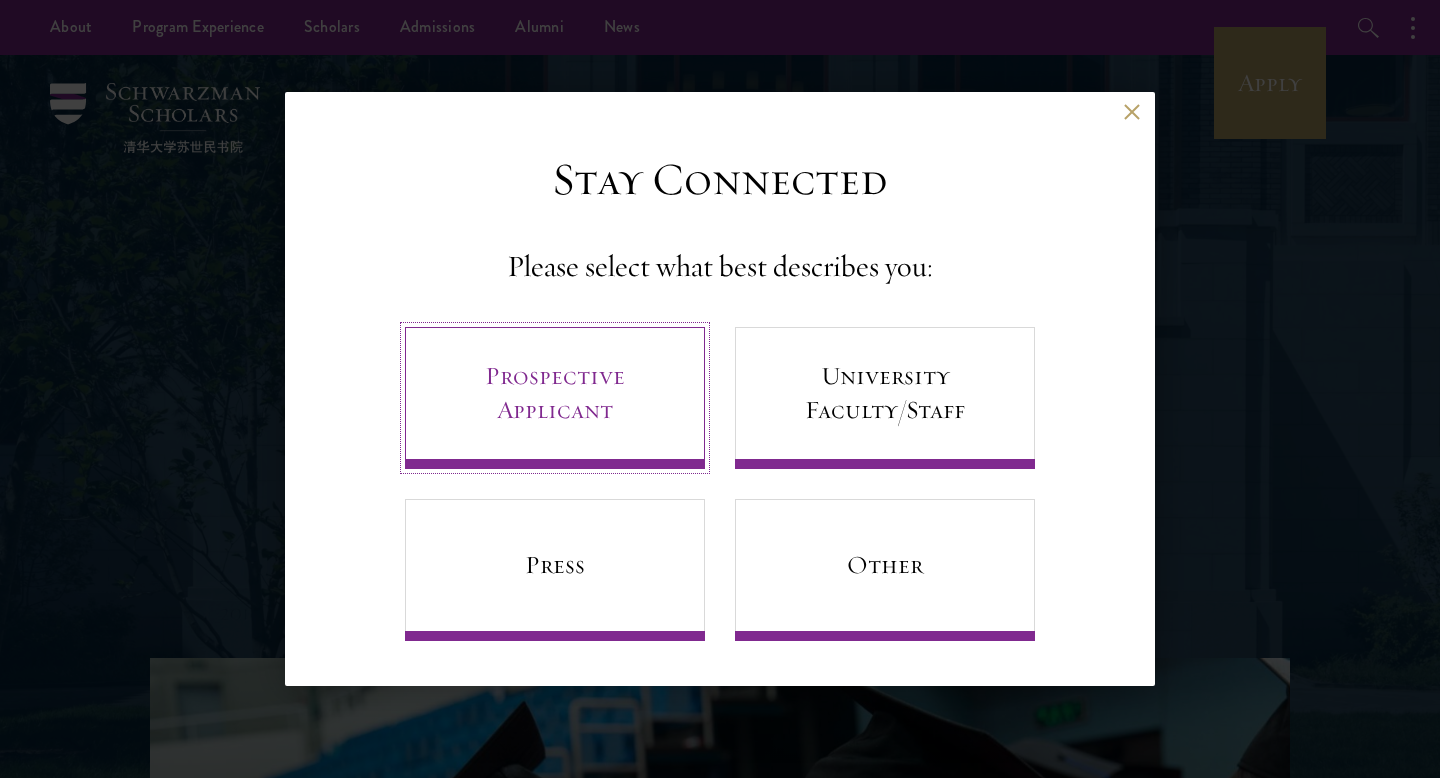 click on "Prospective Applicant" at bounding box center [555, 398] 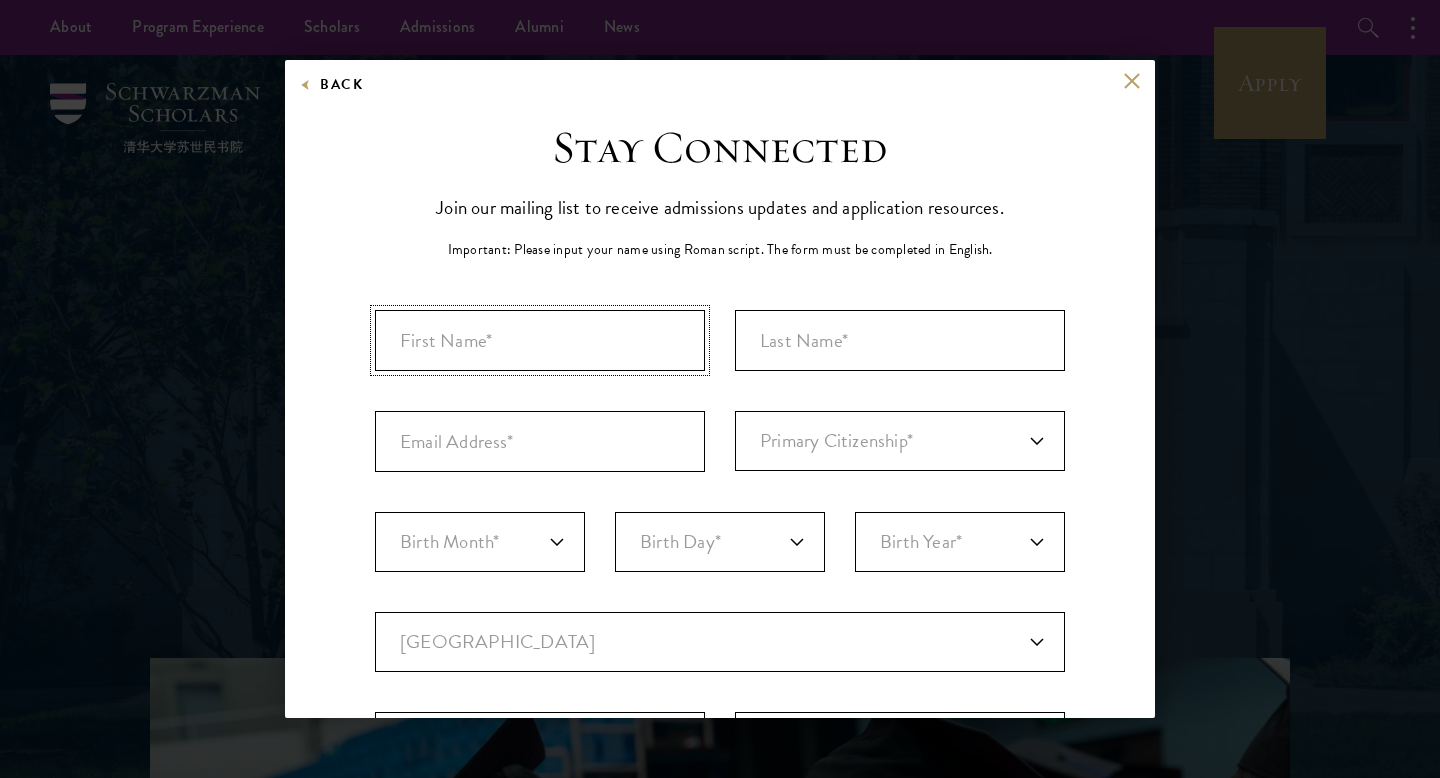 click at bounding box center (540, 340) 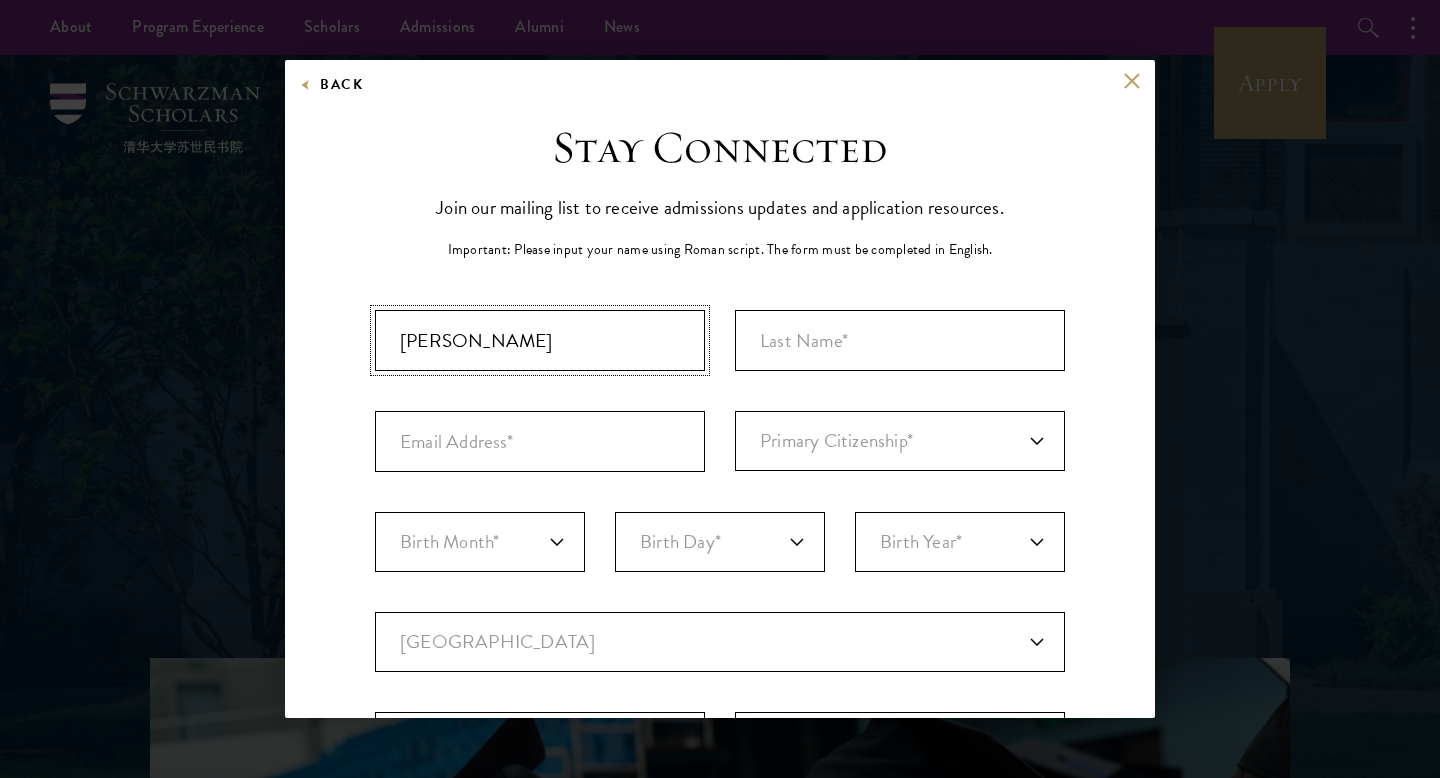 type on "[PERSON_NAME]" 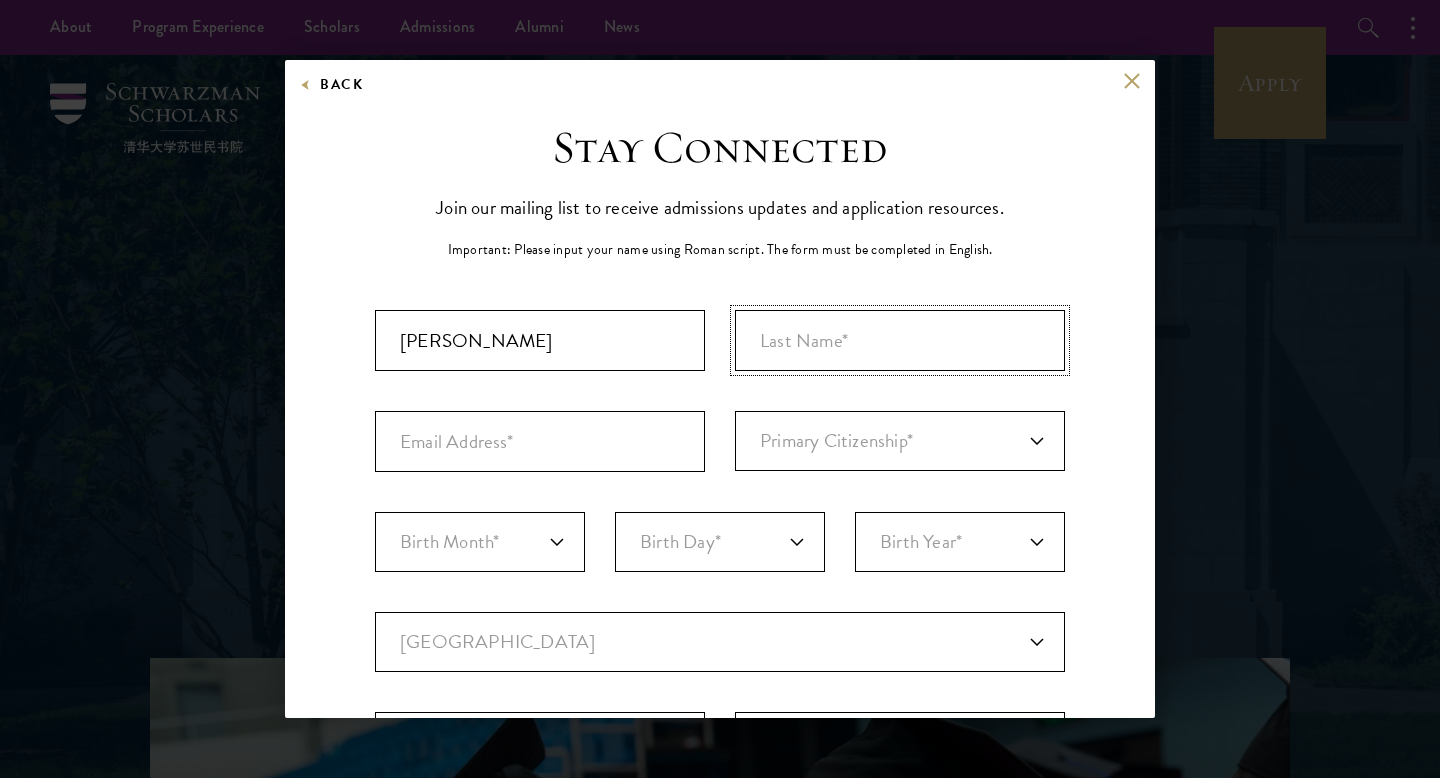 click at bounding box center (900, 340) 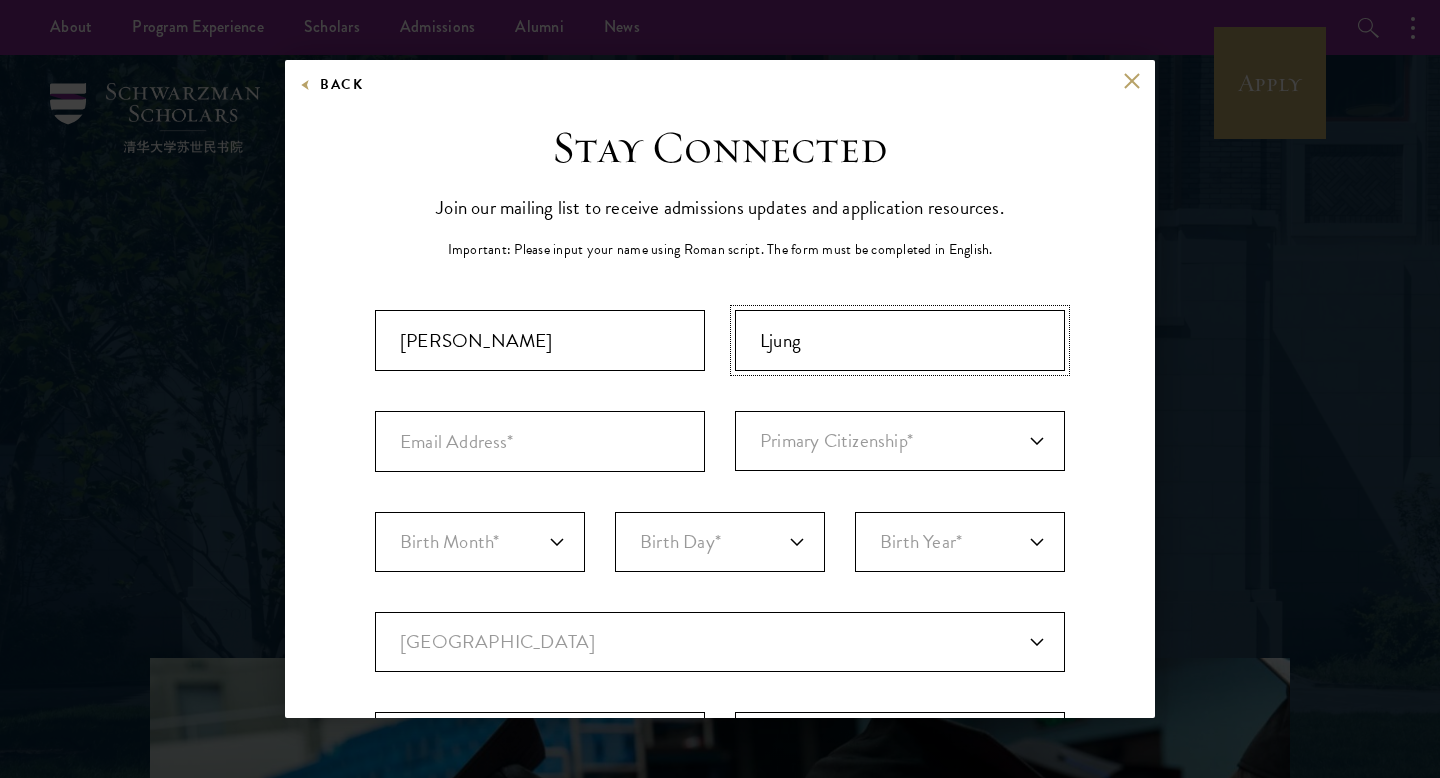 type on "Ljung" 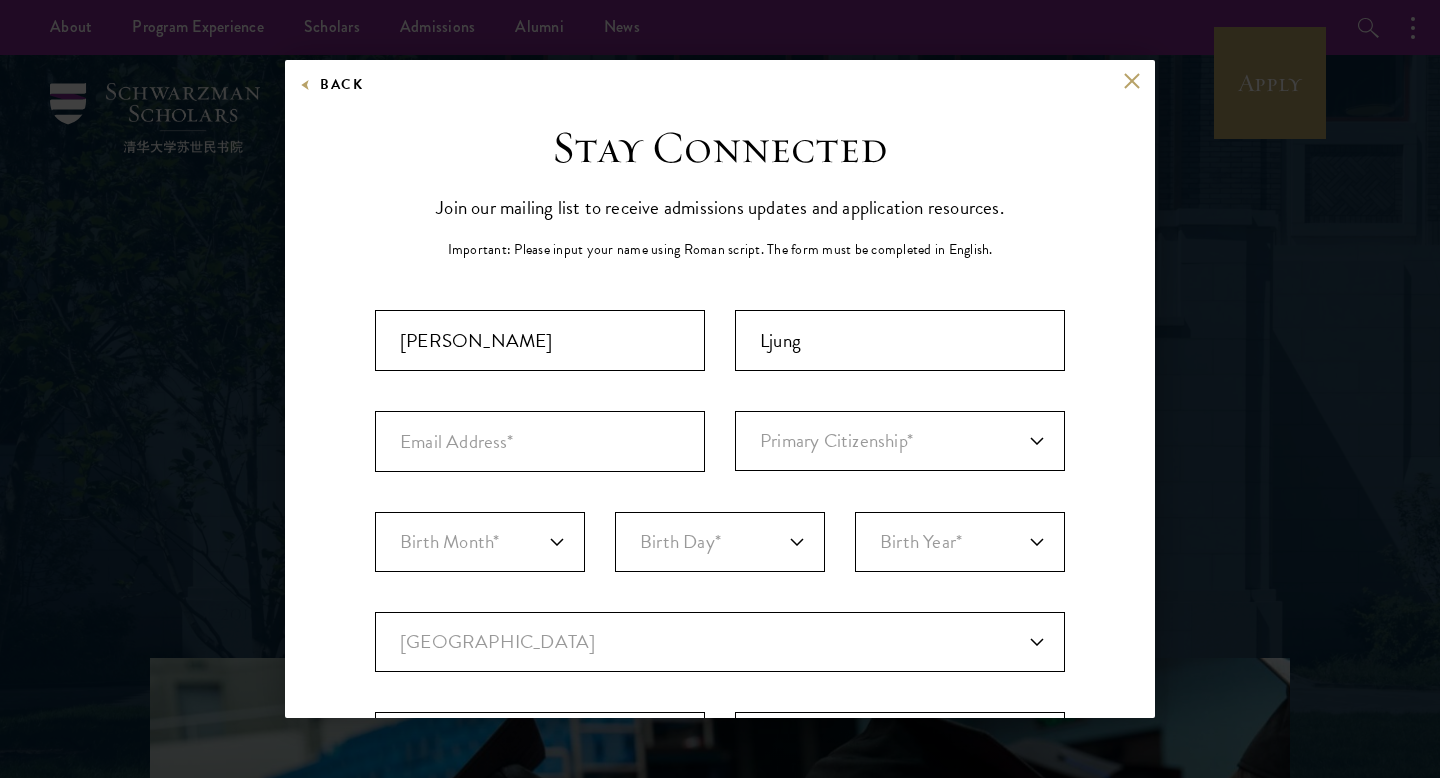 click on "Important: The form must be completed in English. [PERSON_NAME] Primary Citizenship* [GEOGRAPHIC_DATA] [DEMOGRAPHIC_DATA] [DEMOGRAPHIC_DATA] [DEMOGRAPHIC_DATA] [GEOGRAPHIC_DATA] [GEOGRAPHIC_DATA] [GEOGRAPHIC_DATA] [GEOGRAPHIC_DATA] [GEOGRAPHIC_DATA] [GEOGRAPHIC_DATA] [GEOGRAPHIC_DATA] [PERSON_NAME][GEOGRAPHIC_DATA] [GEOGRAPHIC_DATA] [GEOGRAPHIC_DATA] [GEOGRAPHIC_DATA] [GEOGRAPHIC_DATA], [GEOGRAPHIC_DATA] [GEOGRAPHIC_DATA] [GEOGRAPHIC_DATA] [GEOGRAPHIC_DATA] [GEOGRAPHIC_DATA] [GEOGRAPHIC_DATA] [GEOGRAPHIC_DATA] [GEOGRAPHIC_DATA] [GEOGRAPHIC_DATA] [GEOGRAPHIC_DATA] [GEOGRAPHIC_DATA] [GEOGRAPHIC_DATA] [GEOGRAPHIC_DATA] [GEOGRAPHIC_DATA] [GEOGRAPHIC_DATA], and [GEOGRAPHIC_DATA] [GEOGRAPHIC_DATA] [GEOGRAPHIC_DATA] [GEOGRAPHIC_DATA] [GEOGRAPHIC_DATA] [GEOGRAPHIC_DATA] [GEOGRAPHIC_DATA] [GEOGRAPHIC_DATA] [GEOGRAPHIC_DATA] [GEOGRAPHIC_DATA] [GEOGRAPHIC_DATA] [GEOGRAPHIC_DATA] [GEOGRAPHIC_DATA] [GEOGRAPHIC_DATA] [GEOGRAPHIC_DATA] [GEOGRAPHIC_DATA] [GEOGRAPHIC_DATA] [GEOGRAPHIC_DATA] [GEOGRAPHIC_DATA] [GEOGRAPHIC_DATA] [GEOGRAPHIC_DATA] [GEOGRAPHIC_DATA] ([GEOGRAPHIC_DATA]) [GEOGRAPHIC_DATA] [GEOGRAPHIC_DATA] [GEOGRAPHIC_DATA] ([GEOGRAPHIC_DATA]) [GEOGRAPHIC_DATA] ([GEOGRAPHIC_DATA]) [GEOGRAPHIC_DATA] [GEOGRAPHIC_DATA] [GEOGRAPHIC_DATA] Cote D'Ivoire [GEOGRAPHIC_DATA] [GEOGRAPHIC_DATA] [GEOGRAPHIC_DATA] [GEOGRAPHIC_DATA] [GEOGRAPHIC_DATA] [GEOGRAPHIC_DATA] [GEOGRAPHIC_DATA] [GEOGRAPHIC_DATA] [GEOGRAPHIC_DATA] [GEOGRAPHIC_DATA] [GEOGRAPHIC_DATA] [GEOGRAPHIC_DATA] [GEOGRAPHIC_DATA] [GEOGRAPHIC_DATA] [GEOGRAPHIC_DATA] [GEOGRAPHIC_DATA] [GEOGRAPHIC_DATA] [GEOGRAPHIC_DATA] ([GEOGRAPHIC_DATA]) [GEOGRAPHIC_DATA] [GEOGRAPHIC_DATA]" at bounding box center [720, 698] 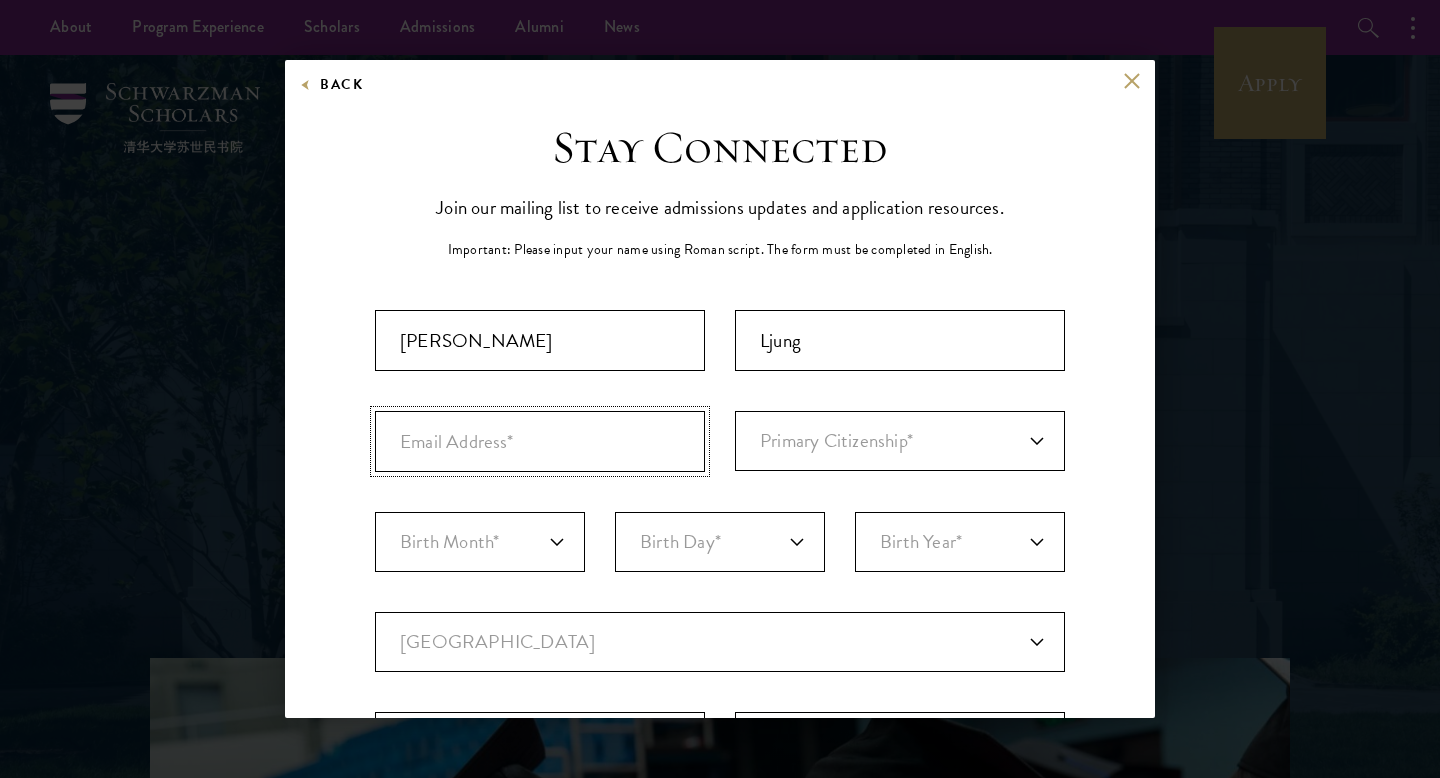 click at bounding box center (540, 441) 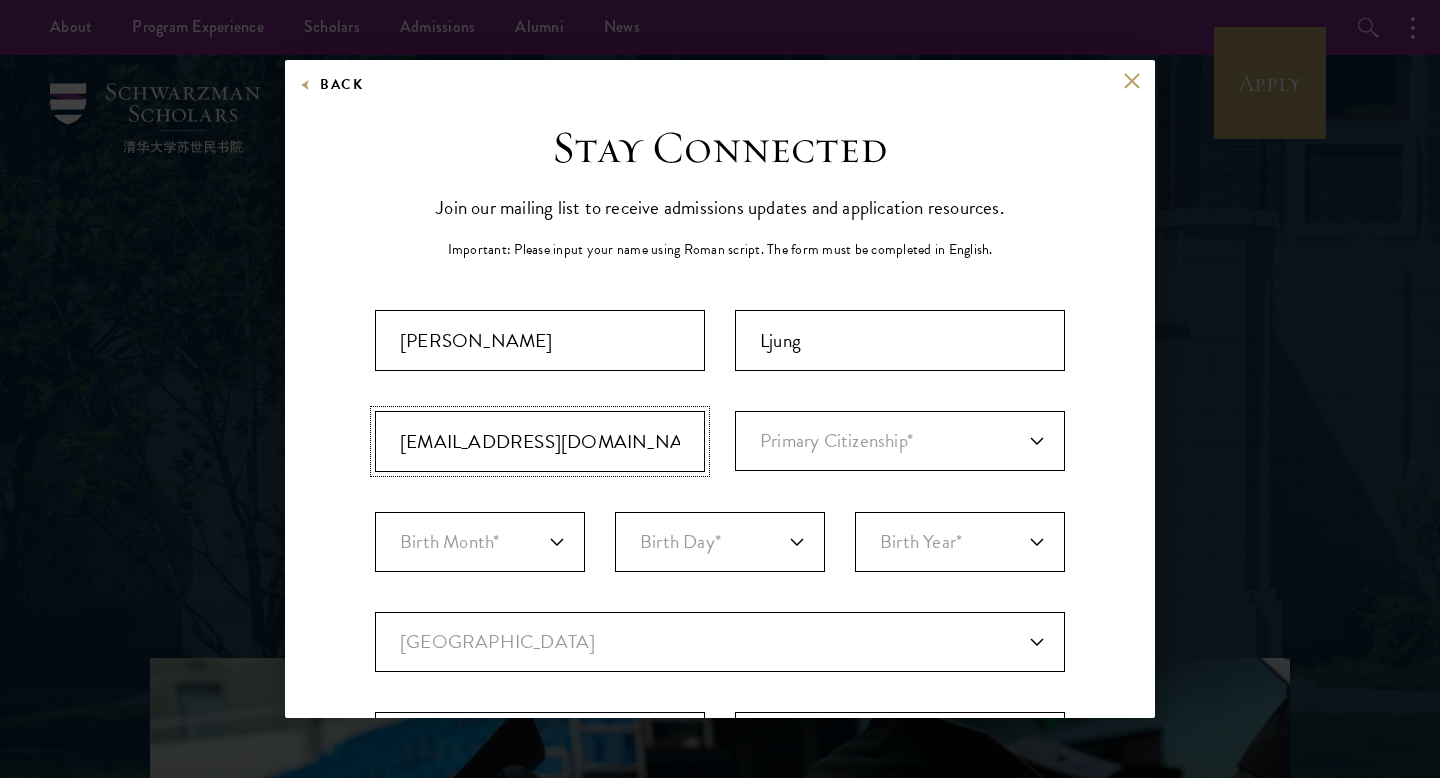 type on "[EMAIL_ADDRESS][DOMAIN_NAME]" 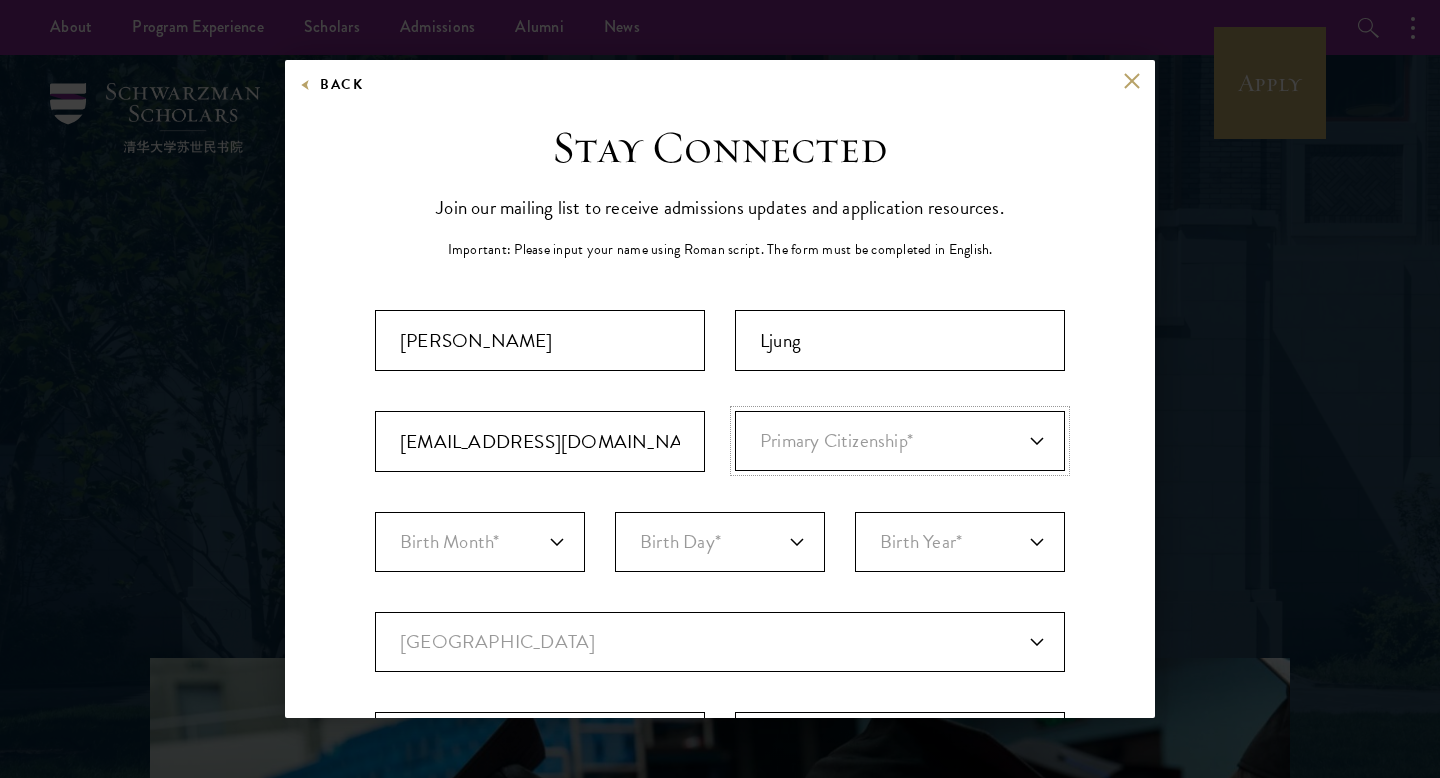 click on "Primary Citizenship* [GEOGRAPHIC_DATA] [DEMOGRAPHIC_DATA] [DEMOGRAPHIC_DATA] [DEMOGRAPHIC_DATA] [GEOGRAPHIC_DATA] [GEOGRAPHIC_DATA] [GEOGRAPHIC_DATA] [GEOGRAPHIC_DATA] [GEOGRAPHIC_DATA] [GEOGRAPHIC_DATA] [GEOGRAPHIC_DATA] [PERSON_NAME][GEOGRAPHIC_DATA] [GEOGRAPHIC_DATA] [GEOGRAPHIC_DATA] [GEOGRAPHIC_DATA] [GEOGRAPHIC_DATA], [GEOGRAPHIC_DATA] [GEOGRAPHIC_DATA] [GEOGRAPHIC_DATA] [GEOGRAPHIC_DATA] [GEOGRAPHIC_DATA] [GEOGRAPHIC_DATA] [GEOGRAPHIC_DATA] [GEOGRAPHIC_DATA] [GEOGRAPHIC_DATA] [GEOGRAPHIC_DATA] [GEOGRAPHIC_DATA] [GEOGRAPHIC_DATA] [GEOGRAPHIC_DATA] [GEOGRAPHIC_DATA] [GEOGRAPHIC_DATA], and [GEOGRAPHIC_DATA] [GEOGRAPHIC_DATA] [GEOGRAPHIC_DATA] [GEOGRAPHIC_DATA] [GEOGRAPHIC_DATA] [GEOGRAPHIC_DATA] [GEOGRAPHIC_DATA] [GEOGRAPHIC_DATA] [GEOGRAPHIC_DATA] [GEOGRAPHIC_DATA] [GEOGRAPHIC_DATA] [GEOGRAPHIC_DATA] [GEOGRAPHIC_DATA] [GEOGRAPHIC_DATA] [GEOGRAPHIC_DATA] [GEOGRAPHIC_DATA] [GEOGRAPHIC_DATA] [GEOGRAPHIC_DATA] [GEOGRAPHIC_DATA] [GEOGRAPHIC_DATA] [GEOGRAPHIC_DATA] [GEOGRAPHIC_DATA] ([GEOGRAPHIC_DATA]) [GEOGRAPHIC_DATA] [GEOGRAPHIC_DATA] [GEOGRAPHIC_DATA] ([GEOGRAPHIC_DATA]) [GEOGRAPHIC_DATA] ([GEOGRAPHIC_DATA]) [GEOGRAPHIC_DATA] [GEOGRAPHIC_DATA] [GEOGRAPHIC_DATA] Cote D'Ivoire [GEOGRAPHIC_DATA] [GEOGRAPHIC_DATA] [GEOGRAPHIC_DATA] [GEOGRAPHIC_DATA] [GEOGRAPHIC_DATA] [GEOGRAPHIC_DATA] [GEOGRAPHIC_DATA] [GEOGRAPHIC_DATA] [GEOGRAPHIC_DATA] [GEOGRAPHIC_DATA] [GEOGRAPHIC_DATA] [GEOGRAPHIC_DATA] [GEOGRAPHIC_DATA] [GEOGRAPHIC_DATA] [GEOGRAPHIC_DATA] [GEOGRAPHIC_DATA] [GEOGRAPHIC_DATA] [GEOGRAPHIC_DATA] ([GEOGRAPHIC_DATA]) [GEOGRAPHIC_DATA] [US_STATE] [GEOGRAPHIC_DATA] [GEOGRAPHIC_DATA] Foreign/Unknown [GEOGRAPHIC_DATA]" at bounding box center (900, 441) 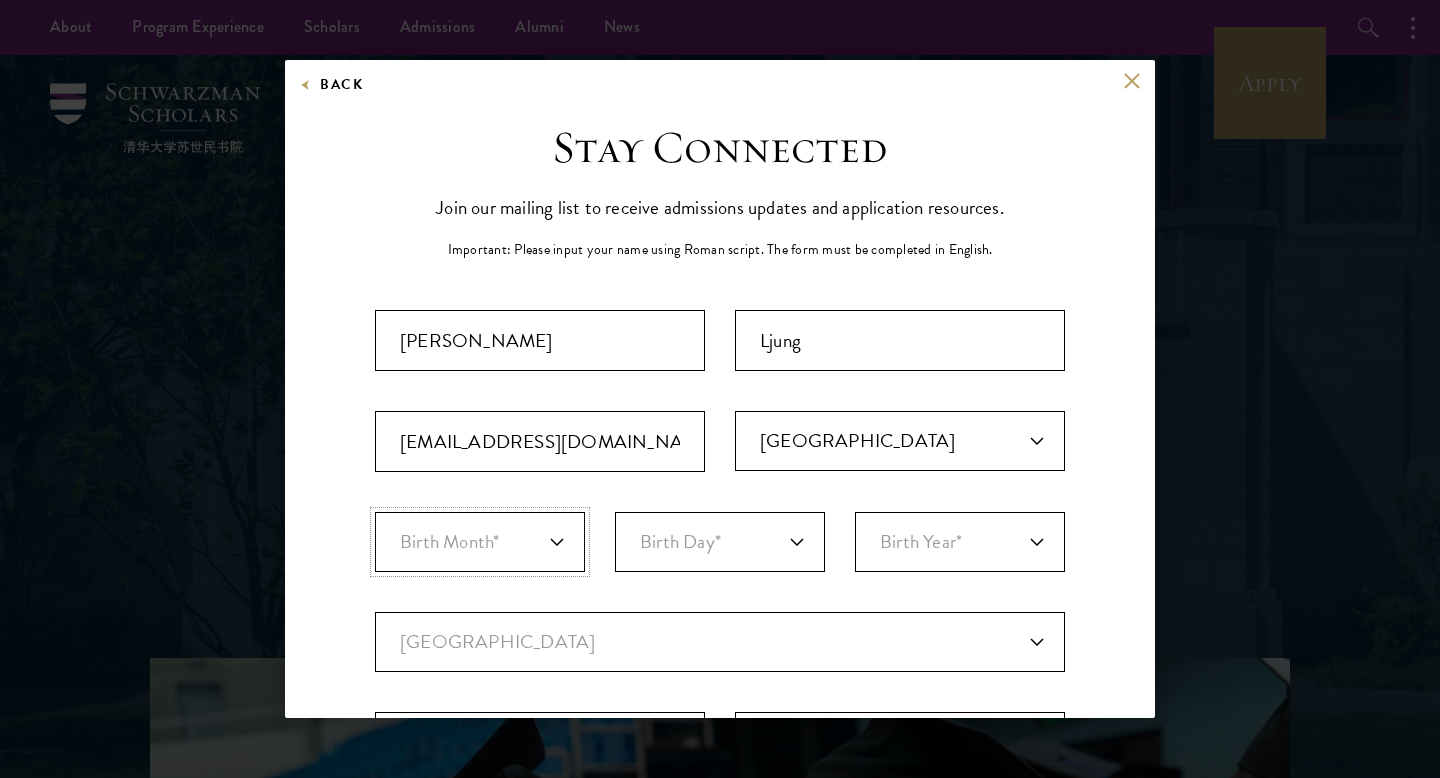 click on "Birth Month* January February March April May June July August September October November December" at bounding box center [480, 542] 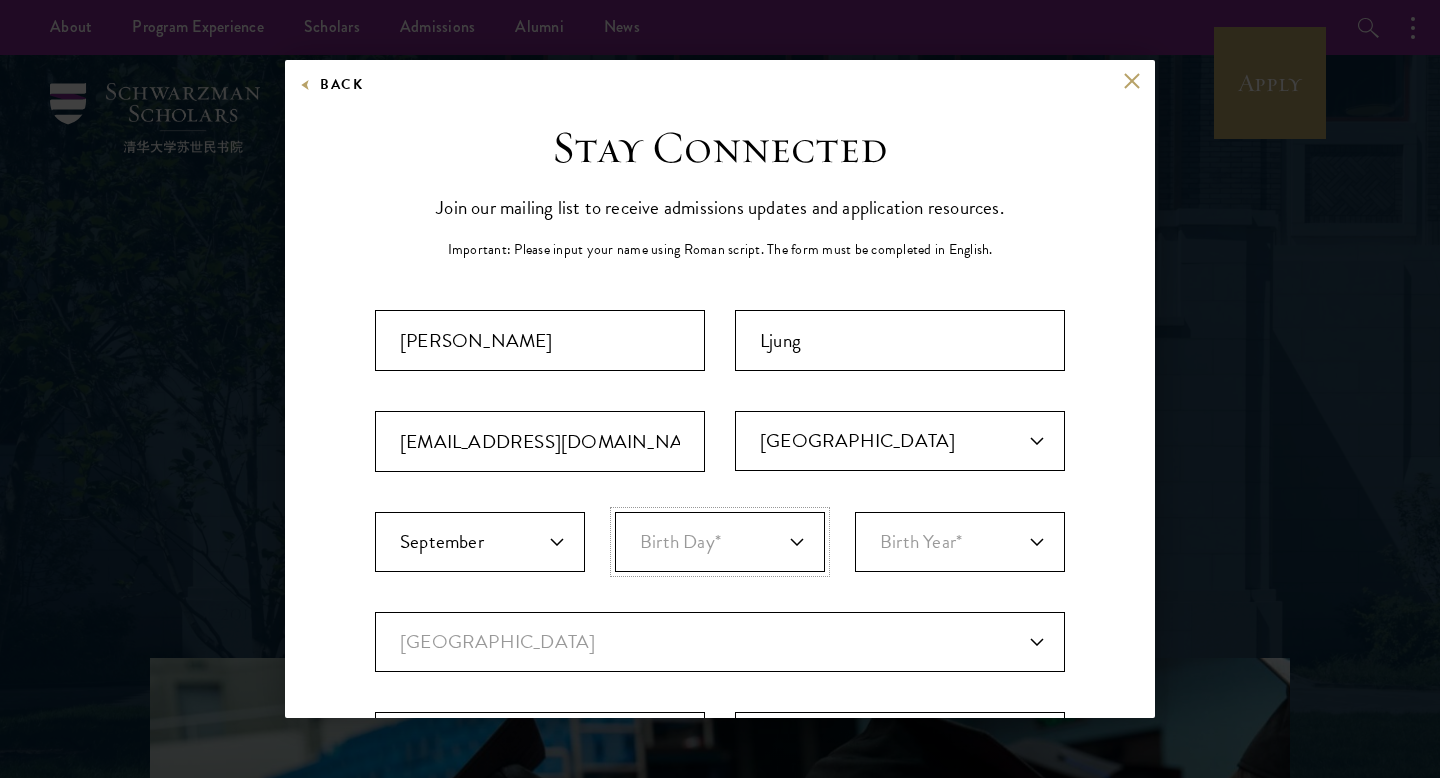 click on "Birth Day* 1 2 3 4 5 6 7 8 9 10 11 12 13 14 15 16 17 18 19 20 21 22 23 24 25 26 27 28 29 30 31" at bounding box center [720, 542] 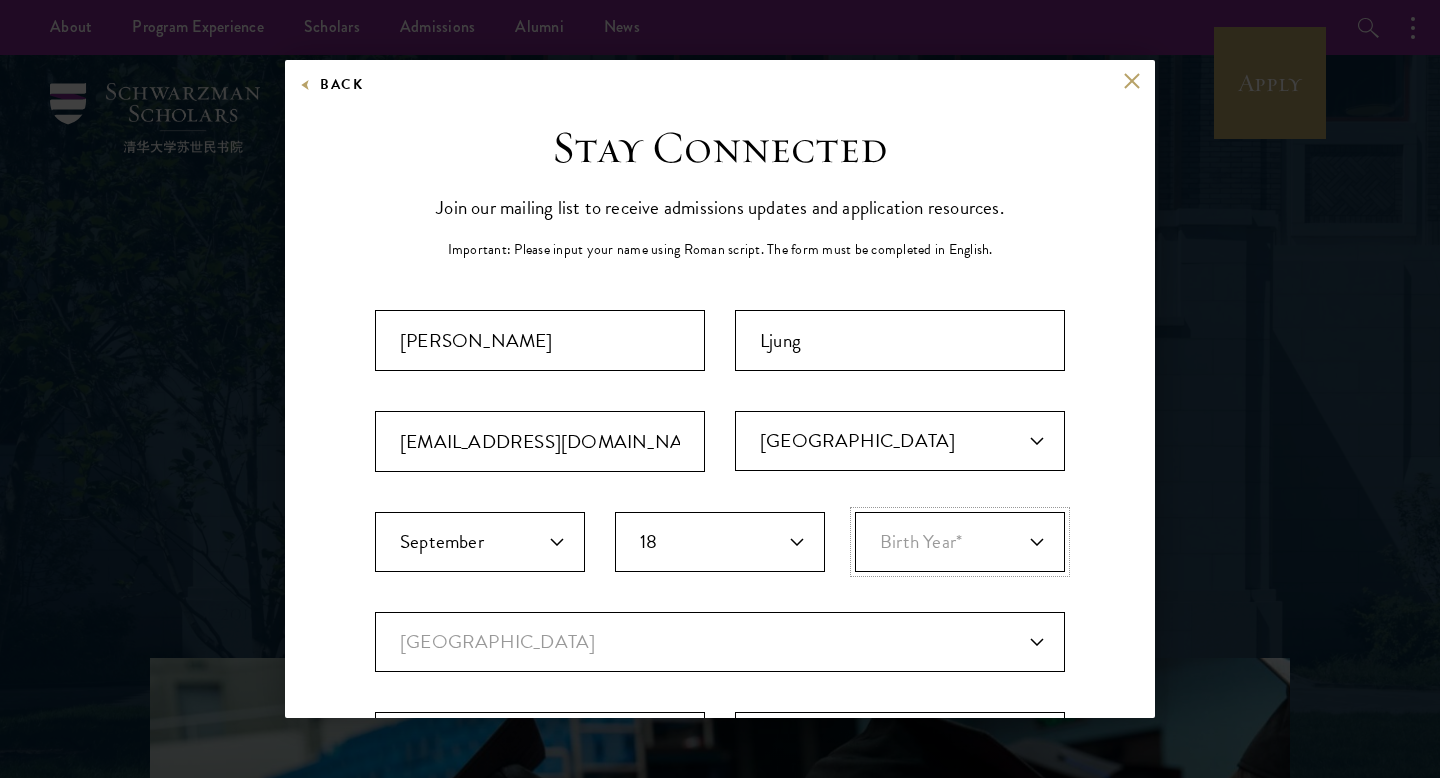 click on "Birth Year* [DEMOGRAPHIC_DATA] [DEMOGRAPHIC_DATA] [DEMOGRAPHIC_DATA] [DEMOGRAPHIC_DATA] [DEMOGRAPHIC_DATA] [DEMOGRAPHIC_DATA] [DEMOGRAPHIC_DATA] 2018 2017 2016 2015 2014 2013 2012 2011 2010 2009 2008 2007 2006 2005 2004 2003 2002 2001 2000 1999 1998 1997 1996 1995 1994 1993 1992 1991 1990 1989 1988 1987 1986 1985 1984 1983 1982 1981 1980 1979 1978 1977 1976 1975 1974 1973 1972 1971 1970 1969 1968 1967 1966 1965 1964 1963 1962 1961 1960 1959 1958 1957 1956 1955 1954 1953 1952 1951 1950 1949 1948 1947 1946 1945 1944 1943 1942 1941 1940 1939 1938 1937 1936 1935 1934 1933 1932 1931 1930 1929 1928 1927 1926 1925 1924 1923 1922 1921 1920 1919 1918 1917 1916 1915 1914 1913 1912 1911 1910 1909 1908 1907 1906 1905 1904 1903 1902 1901 1900" at bounding box center [960, 542] 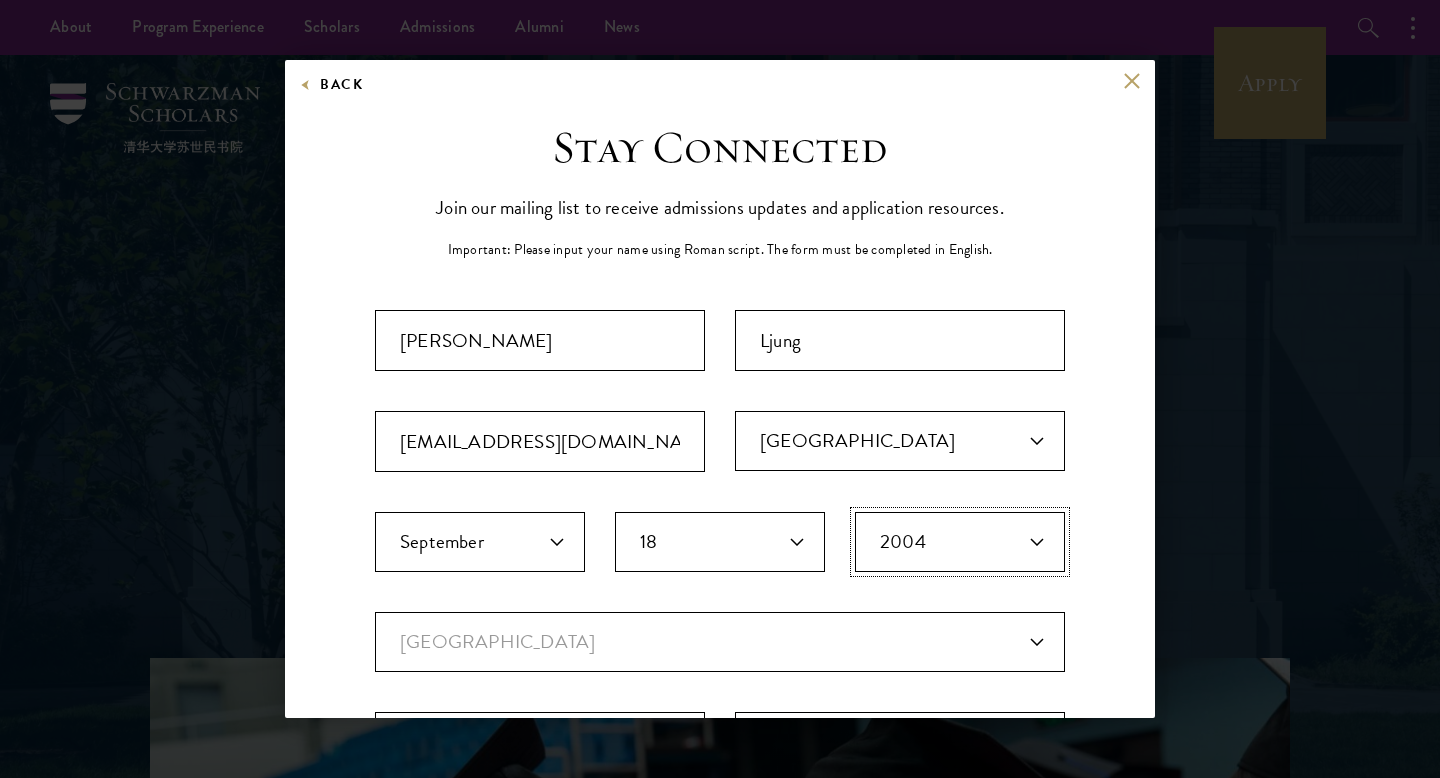 click on "Birth Year* [DEMOGRAPHIC_DATA] [DEMOGRAPHIC_DATA] [DEMOGRAPHIC_DATA] [DEMOGRAPHIC_DATA] [DEMOGRAPHIC_DATA] [DEMOGRAPHIC_DATA] [DEMOGRAPHIC_DATA] 2018 2017 2016 2015 2014 2013 2012 2011 2010 2009 2008 2007 2006 2005 2004 2003 2002 2001 2000 1999 1998 1997 1996 1995 1994 1993 1992 1991 1990 1989 1988 1987 1986 1985 1984 1983 1982 1981 1980 1979 1978 1977 1976 1975 1974 1973 1972 1971 1970 1969 1968 1967 1966 1965 1964 1963 1962 1961 1960 1959 1958 1957 1956 1955 1954 1953 1952 1951 1950 1949 1948 1947 1946 1945 1944 1943 1942 1941 1940 1939 1938 1937 1936 1935 1934 1933 1932 1931 1930 1929 1928 1927 1926 1925 1924 1923 1922 1921 1920 1919 1918 1917 1916 1915 1914 1913 1912 1911 1910 1909 1908 1907 1906 1905 1904 1903 1902 1901 1900" at bounding box center (960, 542) 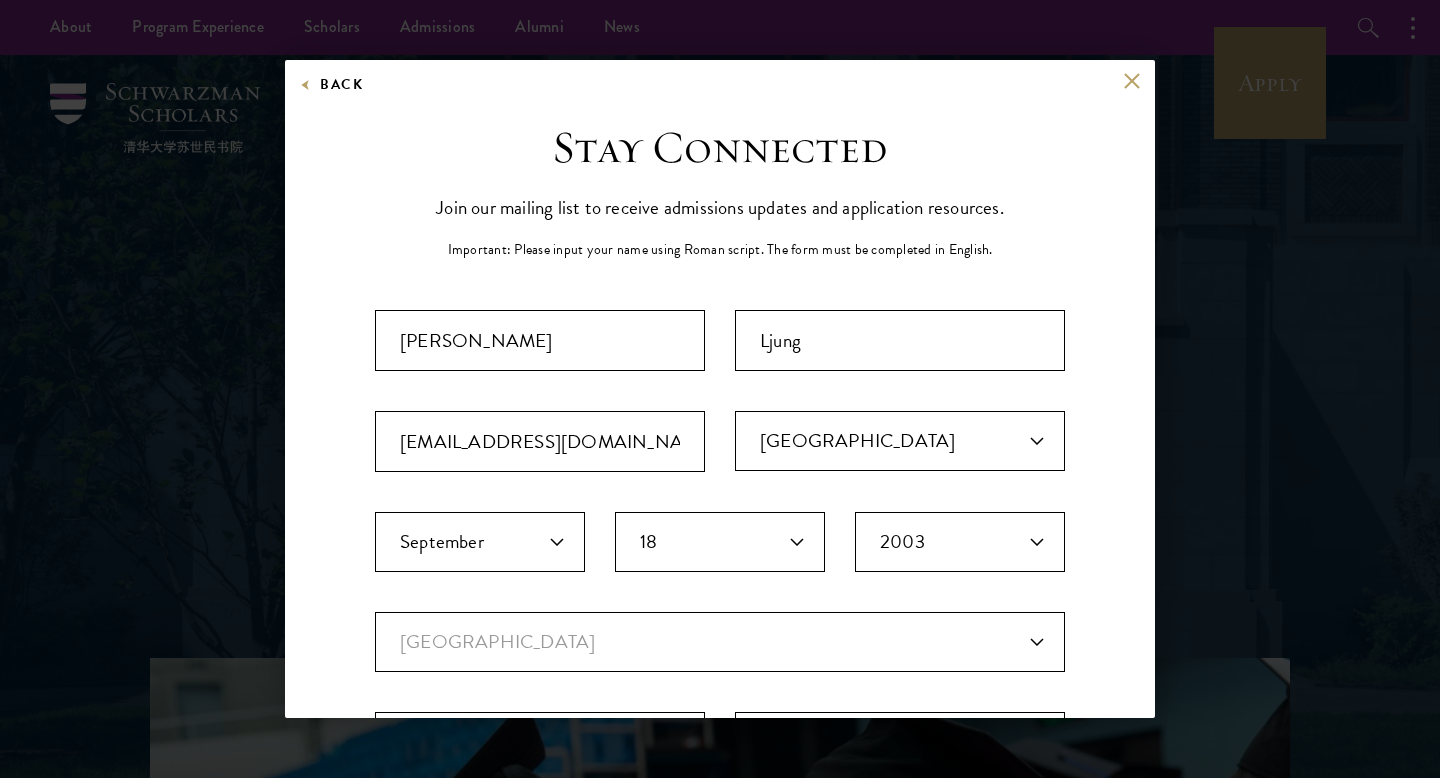 click on "Country Current Country [GEOGRAPHIC_DATA] [GEOGRAPHIC_DATA] [GEOGRAPHIC_DATA] [GEOGRAPHIC_DATA] [GEOGRAPHIC_DATA] [GEOGRAPHIC_DATA] [GEOGRAPHIC_DATA] [GEOGRAPHIC_DATA] [GEOGRAPHIC_DATA] [GEOGRAPHIC_DATA] [GEOGRAPHIC_DATA] [PERSON_NAME][GEOGRAPHIC_DATA] [GEOGRAPHIC_DATA] [GEOGRAPHIC_DATA] [GEOGRAPHIC_DATA] [GEOGRAPHIC_DATA], [GEOGRAPHIC_DATA] [GEOGRAPHIC_DATA] [GEOGRAPHIC_DATA] [GEOGRAPHIC_DATA] [GEOGRAPHIC_DATA] [GEOGRAPHIC_DATA] [GEOGRAPHIC_DATA] [GEOGRAPHIC_DATA] [GEOGRAPHIC_DATA] [GEOGRAPHIC_DATA] [GEOGRAPHIC_DATA] [GEOGRAPHIC_DATA] [GEOGRAPHIC_DATA] [GEOGRAPHIC_DATA] [GEOGRAPHIC_DATA], [GEOGRAPHIC_DATA] ... [GEOGRAPHIC_DATA] [GEOGRAPHIC_DATA] [GEOGRAPHIC_DATA] [GEOGRAPHIC_DATA] [GEOGRAPHIC_DATA] [GEOGRAPHIC_DATA] [GEOGRAPHIC_DATA] [GEOGRAPHIC_DATA] [GEOGRAPHIC_DATA] [GEOGRAPHIC_DATA] [GEOGRAPHIC_DATA] [GEOGRAPHIC_DATA] [GEOGRAPHIC_DATA] [GEOGRAPHIC_DATA] [GEOGRAPHIC_DATA] [GEOGRAPHIC_DATA] [GEOGRAPHIC_DATA] [GEOGRAPHIC_DATA] [GEOGRAPHIC_DATA] [GEOGRAPHIC_DATA] [GEOGRAPHIC_DATA] [GEOGRAPHIC_DATA] ([GEOGRAPHIC_DATA]) [GEOGRAPHIC_DATA] [GEOGRAPHIC_DATA] [GEOGRAPHIC_DATA] ([GEOGRAPHIC_DATA]) [GEOGRAPHIC_DATA] ([GEOGRAPHIC_DATA]) [GEOGRAPHIC_DATA] [GEOGRAPHIC_DATA] [GEOGRAPHIC_DATA] [GEOGRAPHIC_DATA] [GEOGRAPHIC_DATA] [GEOGRAPHIC_DATA] [GEOGRAPHIC_DATA] [GEOGRAPHIC_DATA] [GEOGRAPHIC_DATA] [GEOGRAPHIC_DATA] [GEOGRAPHIC_DATA] [GEOGRAPHIC_DATA] [GEOGRAPHIC_DATA] [GEOGRAPHIC_DATA] [GEOGRAPHIC_DATA] [GEOGRAPHIC_DATA] [GEOGRAPHIC_DATA] [GEOGRAPHIC_DATA] [GEOGRAPHIC_DATA] [GEOGRAPHIC_DATA] [GEOGRAPHIC_DATA] [GEOGRAPHIC_DATA] [GEOGRAPHIC_DATA] ([PERSON_NAME]... [GEOGRAPHIC_DATA] [US_STATE] [GEOGRAPHIC_DATA] [GEOGRAPHIC_DATA] [GEOGRAPHIC_DATA]" at bounding box center (720, 712) 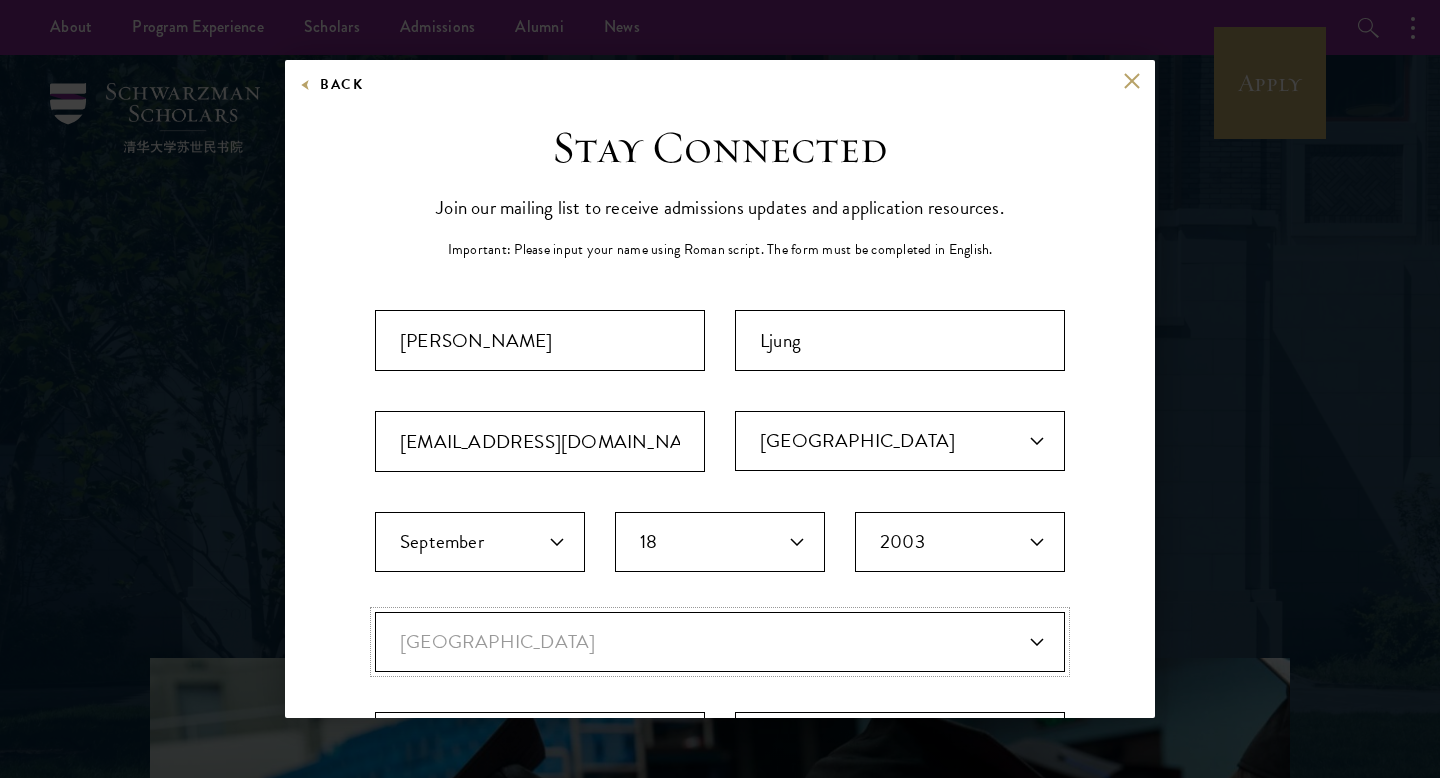 click on "Current Country [GEOGRAPHIC_DATA] [GEOGRAPHIC_DATA] [GEOGRAPHIC_DATA] [GEOGRAPHIC_DATA] [GEOGRAPHIC_DATA] [GEOGRAPHIC_DATA] [GEOGRAPHIC_DATA] [GEOGRAPHIC_DATA] [GEOGRAPHIC_DATA] [GEOGRAPHIC_DATA] [GEOGRAPHIC_DATA] [PERSON_NAME][GEOGRAPHIC_DATA] [GEOGRAPHIC_DATA] [GEOGRAPHIC_DATA] [GEOGRAPHIC_DATA] [GEOGRAPHIC_DATA], [GEOGRAPHIC_DATA] [GEOGRAPHIC_DATA] [GEOGRAPHIC_DATA] [GEOGRAPHIC_DATA] [GEOGRAPHIC_DATA] [GEOGRAPHIC_DATA] [GEOGRAPHIC_DATA] [GEOGRAPHIC_DATA] [GEOGRAPHIC_DATA] [GEOGRAPHIC_DATA] [GEOGRAPHIC_DATA] [GEOGRAPHIC_DATA] [GEOGRAPHIC_DATA] [GEOGRAPHIC_DATA] [GEOGRAPHIC_DATA], [GEOGRAPHIC_DATA] ... [GEOGRAPHIC_DATA] [GEOGRAPHIC_DATA] [GEOGRAPHIC_DATA] [GEOGRAPHIC_DATA] [GEOGRAPHIC_DATA] [GEOGRAPHIC_DATA] [GEOGRAPHIC_DATA] [GEOGRAPHIC_DATA] [GEOGRAPHIC_DATA] [GEOGRAPHIC_DATA] [GEOGRAPHIC_DATA] [GEOGRAPHIC_DATA] [GEOGRAPHIC_DATA] [GEOGRAPHIC_DATA] [GEOGRAPHIC_DATA] [GEOGRAPHIC_DATA] [GEOGRAPHIC_DATA] [GEOGRAPHIC_DATA] [GEOGRAPHIC_DATA] [GEOGRAPHIC_DATA] [GEOGRAPHIC_DATA] [GEOGRAPHIC_DATA] ([GEOGRAPHIC_DATA]) [GEOGRAPHIC_DATA] [GEOGRAPHIC_DATA] [GEOGRAPHIC_DATA] ([GEOGRAPHIC_DATA]) [GEOGRAPHIC_DATA] ([GEOGRAPHIC_DATA]) [GEOGRAPHIC_DATA] [GEOGRAPHIC_DATA] [GEOGRAPHIC_DATA] [GEOGRAPHIC_DATA] [GEOGRAPHIC_DATA] [GEOGRAPHIC_DATA] [GEOGRAPHIC_DATA] [GEOGRAPHIC_DATA] [GEOGRAPHIC_DATA] [GEOGRAPHIC_DATA] [GEOGRAPHIC_DATA] [GEOGRAPHIC_DATA] [GEOGRAPHIC_DATA] [GEOGRAPHIC_DATA] [GEOGRAPHIC_DATA] [GEOGRAPHIC_DATA] [GEOGRAPHIC_DATA] [GEOGRAPHIC_DATA] [GEOGRAPHIC_DATA] [GEOGRAPHIC_DATA] [GEOGRAPHIC_DATA] [GEOGRAPHIC_DATA] [GEOGRAPHIC_DATA] ([PERSON_NAME]... [GEOGRAPHIC_DATA] [US_STATE] [GEOGRAPHIC_DATA] [GEOGRAPHIC_DATA] [GEOGRAPHIC_DATA] [GEOGRAPHIC_DATA]" at bounding box center [720, 642] 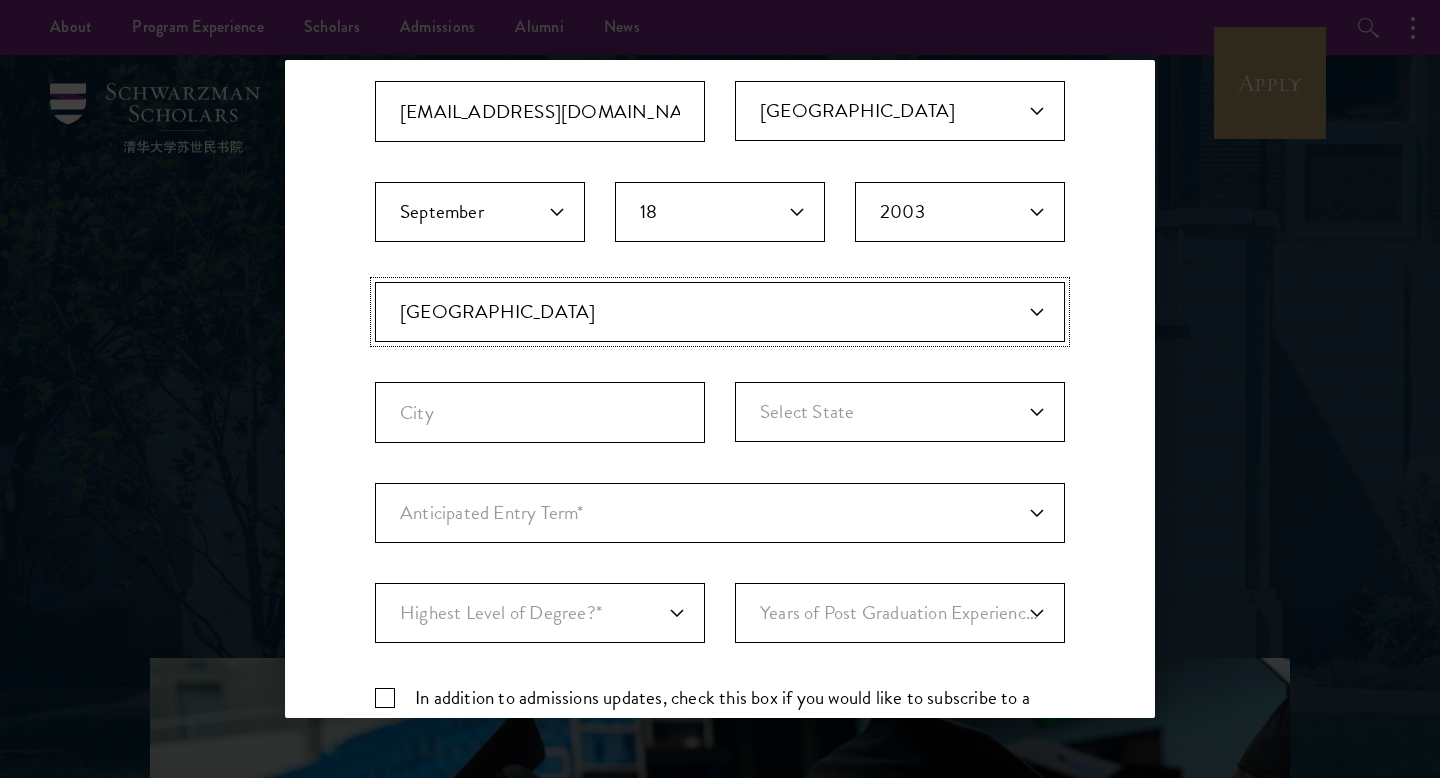scroll, scrollTop: 380, scrollLeft: 0, axis: vertical 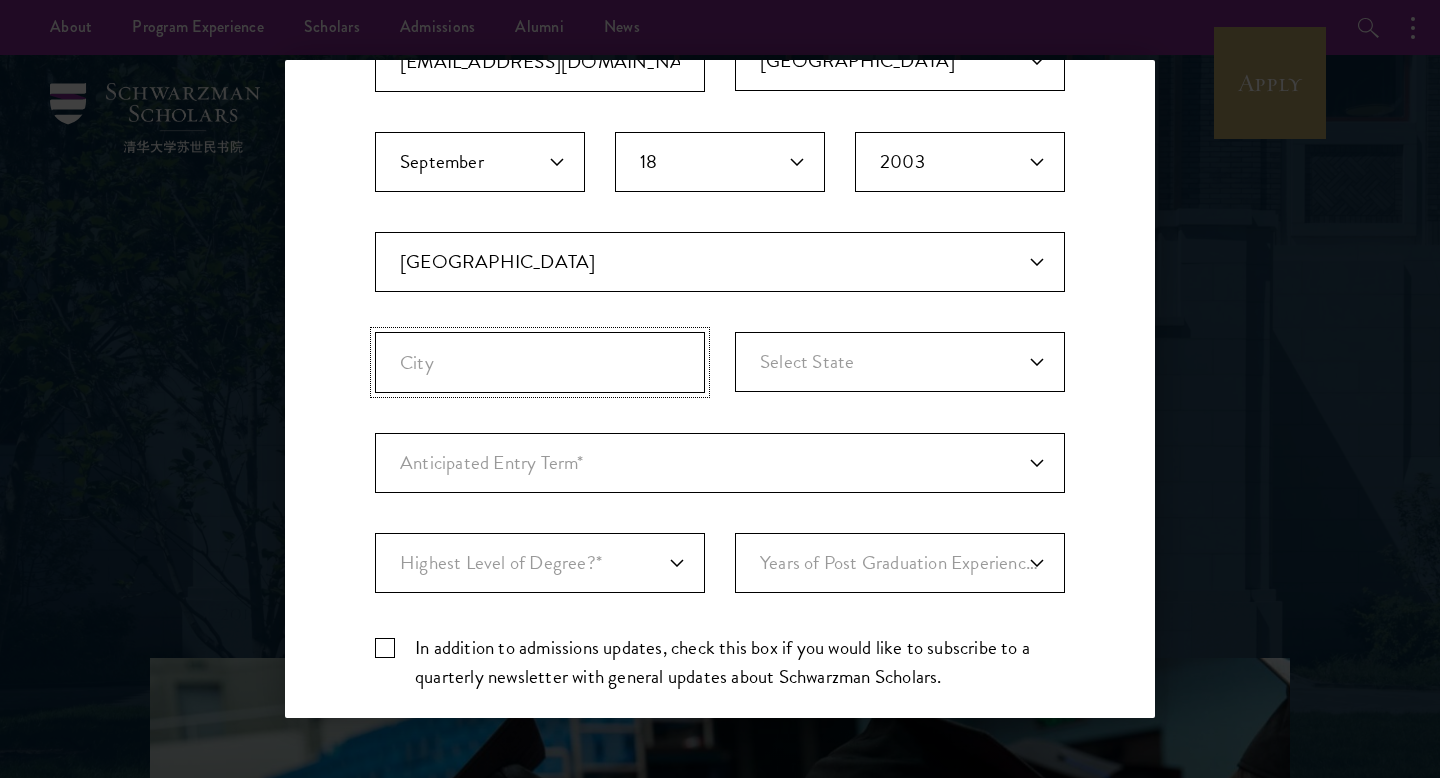 click on "City" at bounding box center (540, 362) 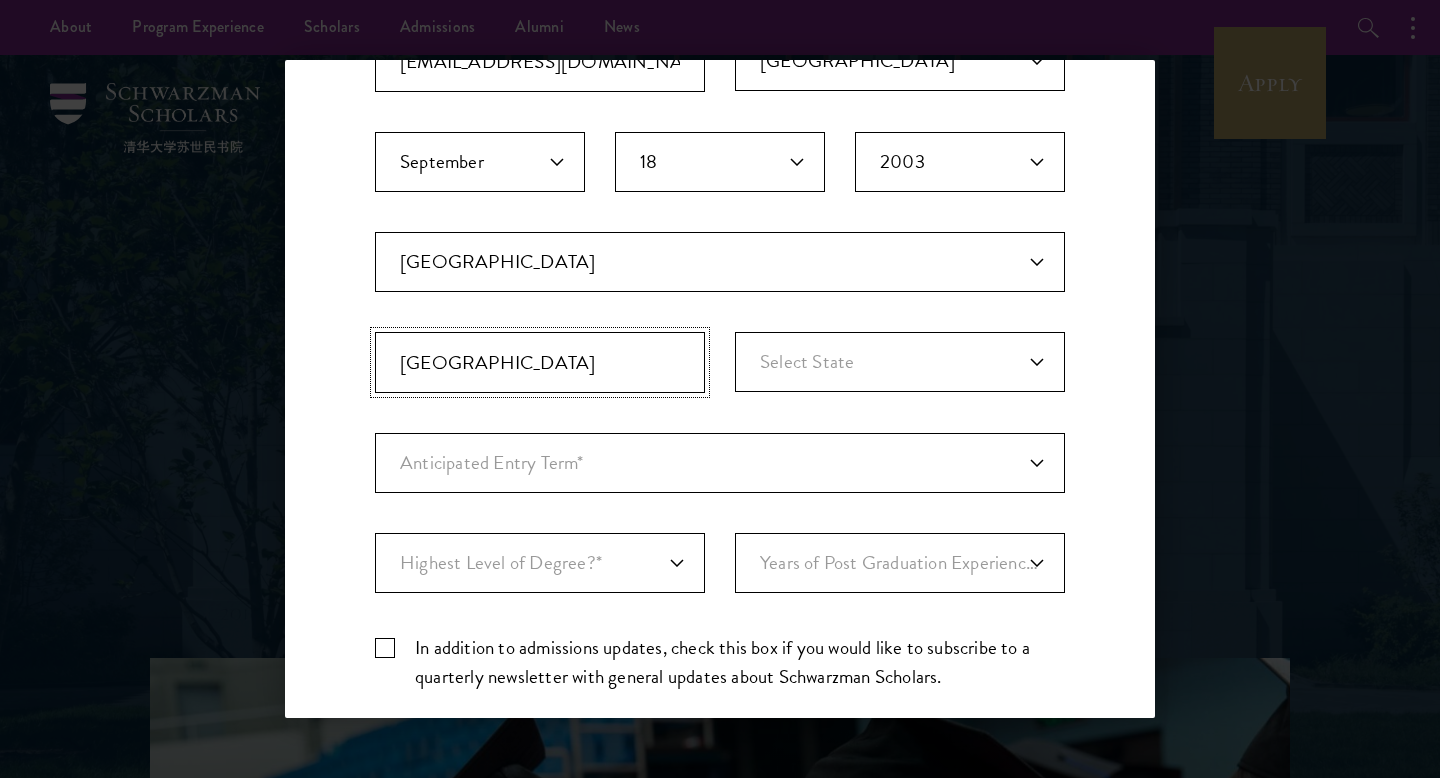 type on "[GEOGRAPHIC_DATA]" 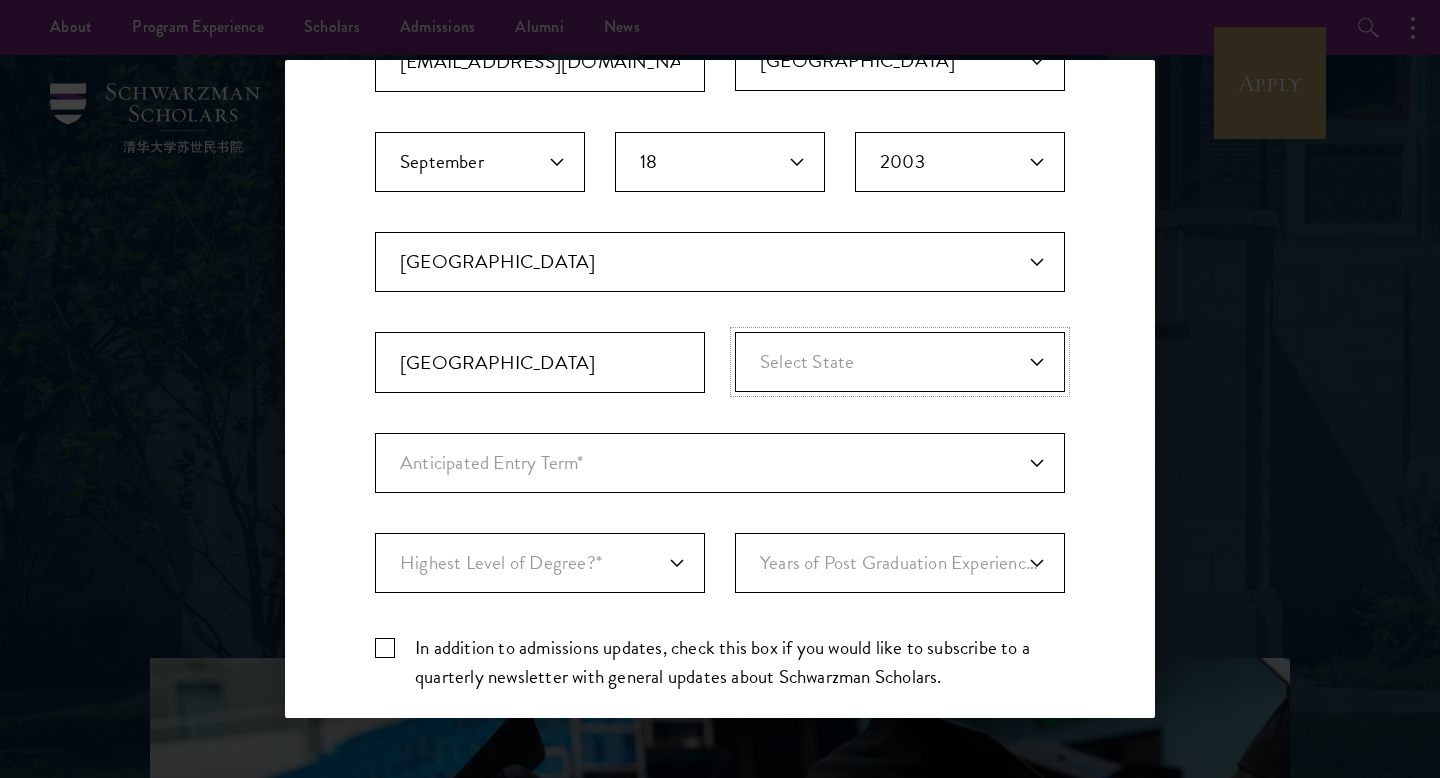 click on "Select State [US_STATE] [US_STATE] [US_STATE] APO/FPO (AA) APO/FPO ([GEOGRAPHIC_DATA]) APO/FPO (AP) [US_STATE] [US_STATE] [US_STATE] [US_STATE] [US_STATE] [US_STATE] [US_STATE] [US_STATE] [US_STATE] [US_STATE] [US_STATE] [US_STATE] [US_STATE] [US_STATE] [US_STATE] [US_STATE] [US_STATE] [US_STATE] [US_STATE] [US_STATE] [GEOGRAPHIC_DATA] [PERSON_NAME][US_STATE] [US_STATE] [US_STATE] [US_STATE] [US_STATE] [US_STATE] [US_STATE] [US_STATE] [US_STATE] [US_STATE] [US_STATE] [US_STATE] [US_STATE] [US_STATE] [US_STATE] [US_STATE] [US_STATE] [US_STATE] [US_STATE] [US_STATE] [US_STATE] [US_STATE] [US_STATE] [US_STATE] [US_STATE] [US_STATE] [US_STATE] [US_STATE] [US_STATE] [GEOGRAPHIC_DATA], [GEOGRAPHIC_DATA] [US_STATE][PERSON_NAME][US_STATE] [US_STATE][PERSON_NAME] [US_STATE] [US_STATE]" at bounding box center [900, 362] 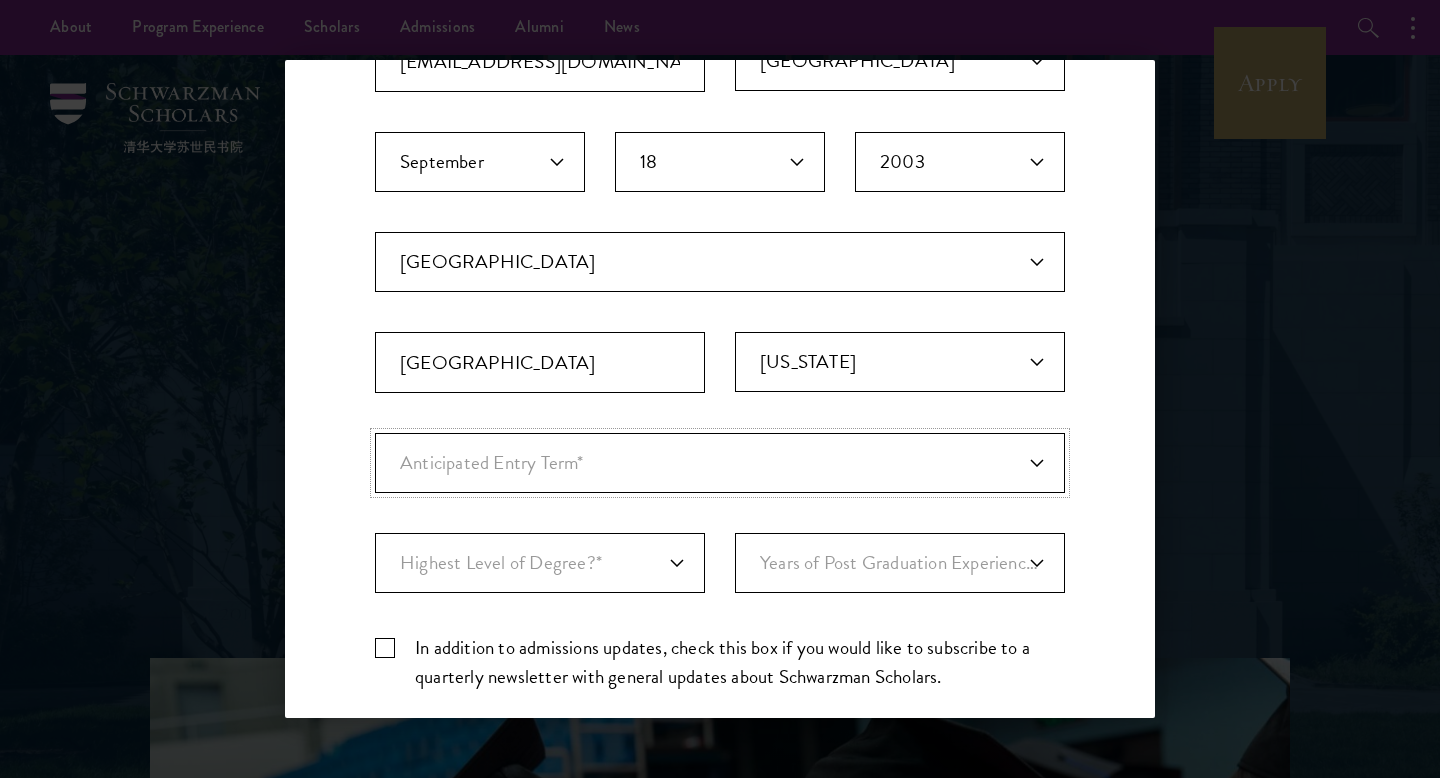 click on "Anticipated Entry Term* [DATE] (Application opens [DATE]) Just Exploring" at bounding box center (720, 463) 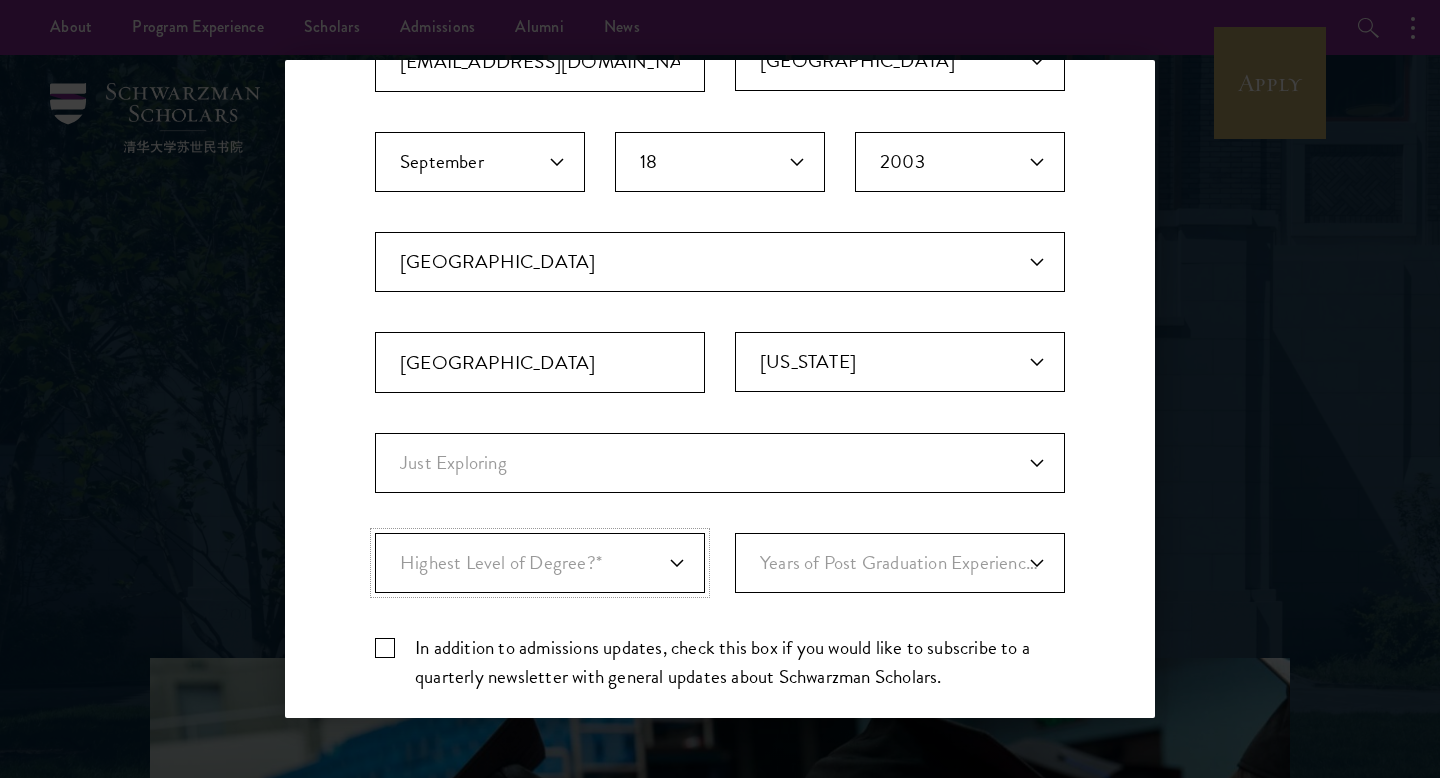 click on "Highest Level of Degree?* PHD Bachelor's Master's Current Undergraduate Student" at bounding box center (540, 563) 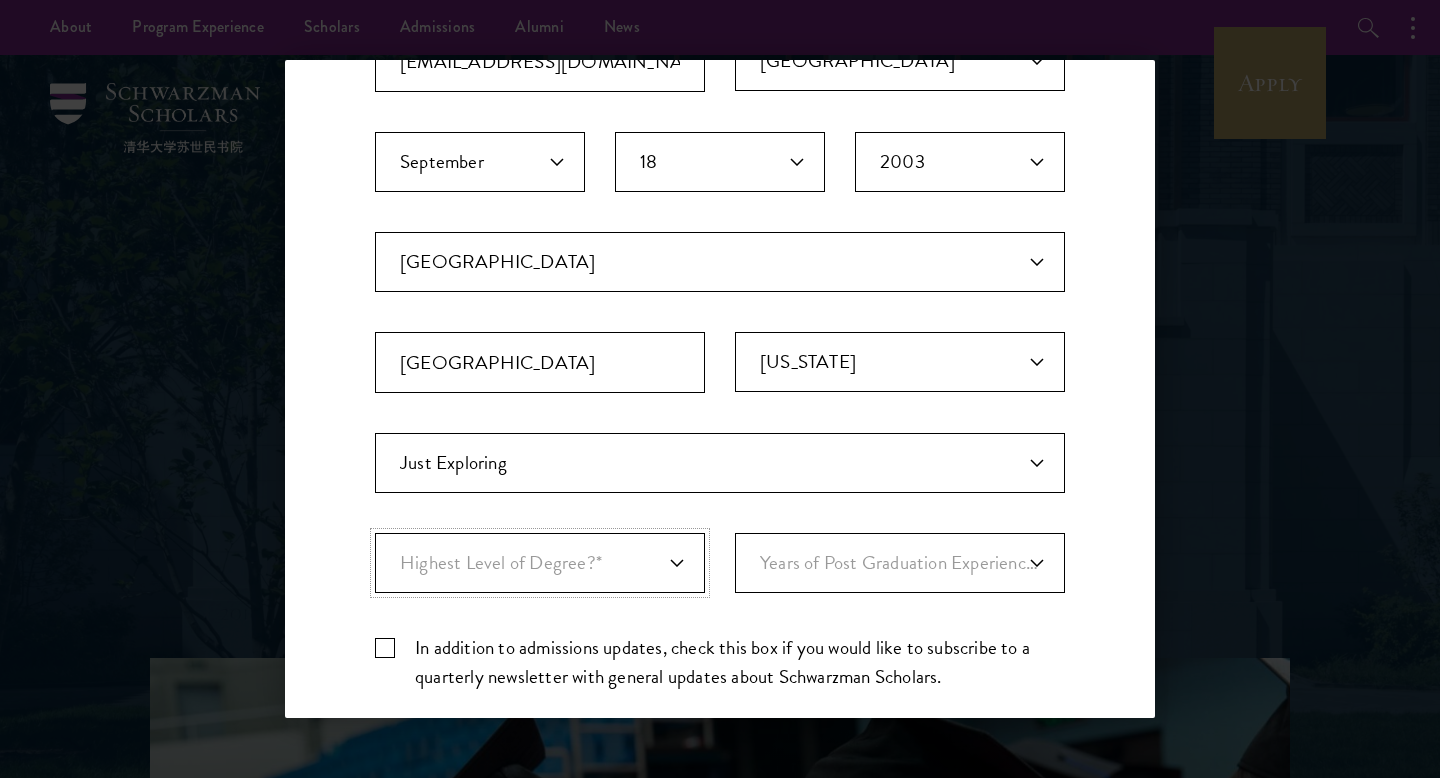 select on "bf44f490-31e9-4d16-b1d2-df861e7933aa" 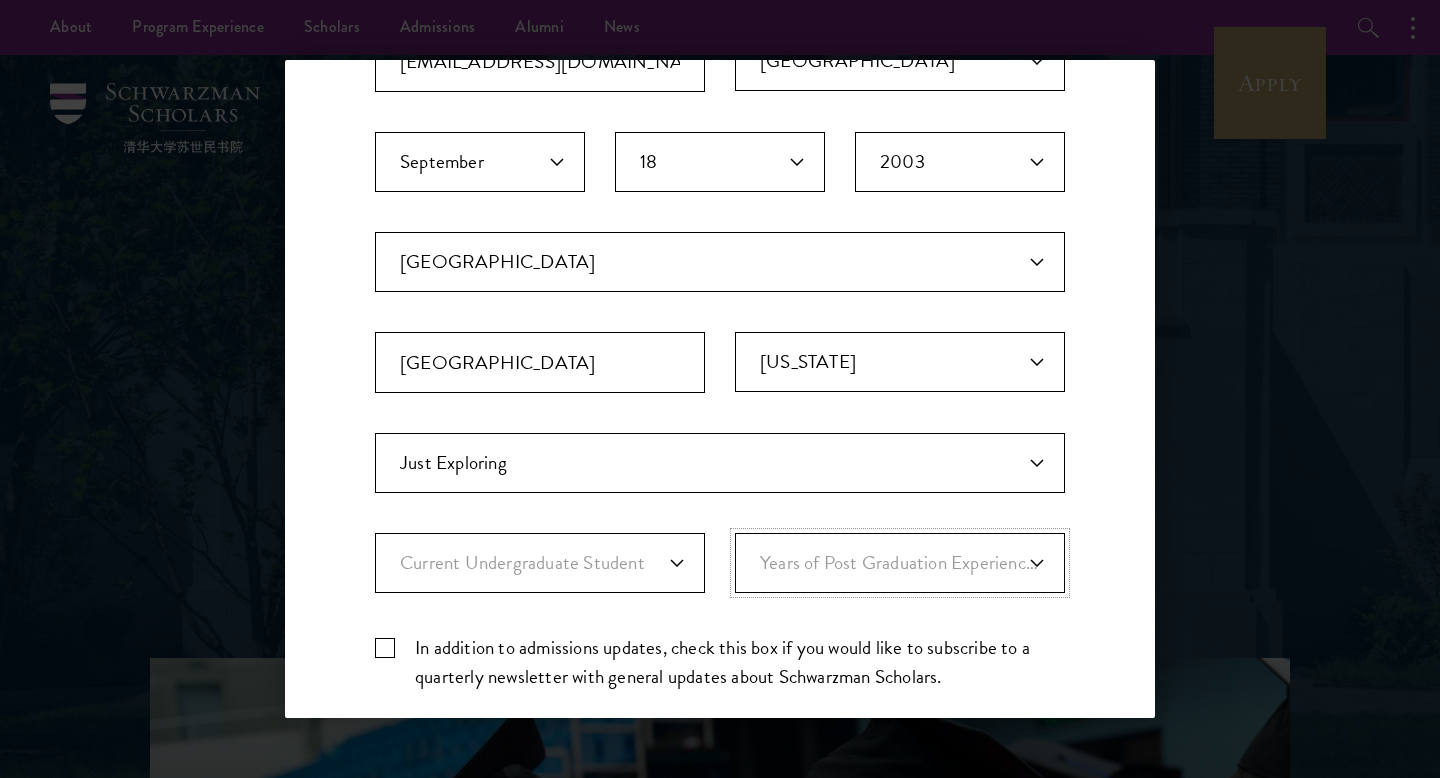 click on "Years of Post Graduation Experience?* 1 2 3 4 5 6 7 8 9 10" at bounding box center [900, 563] 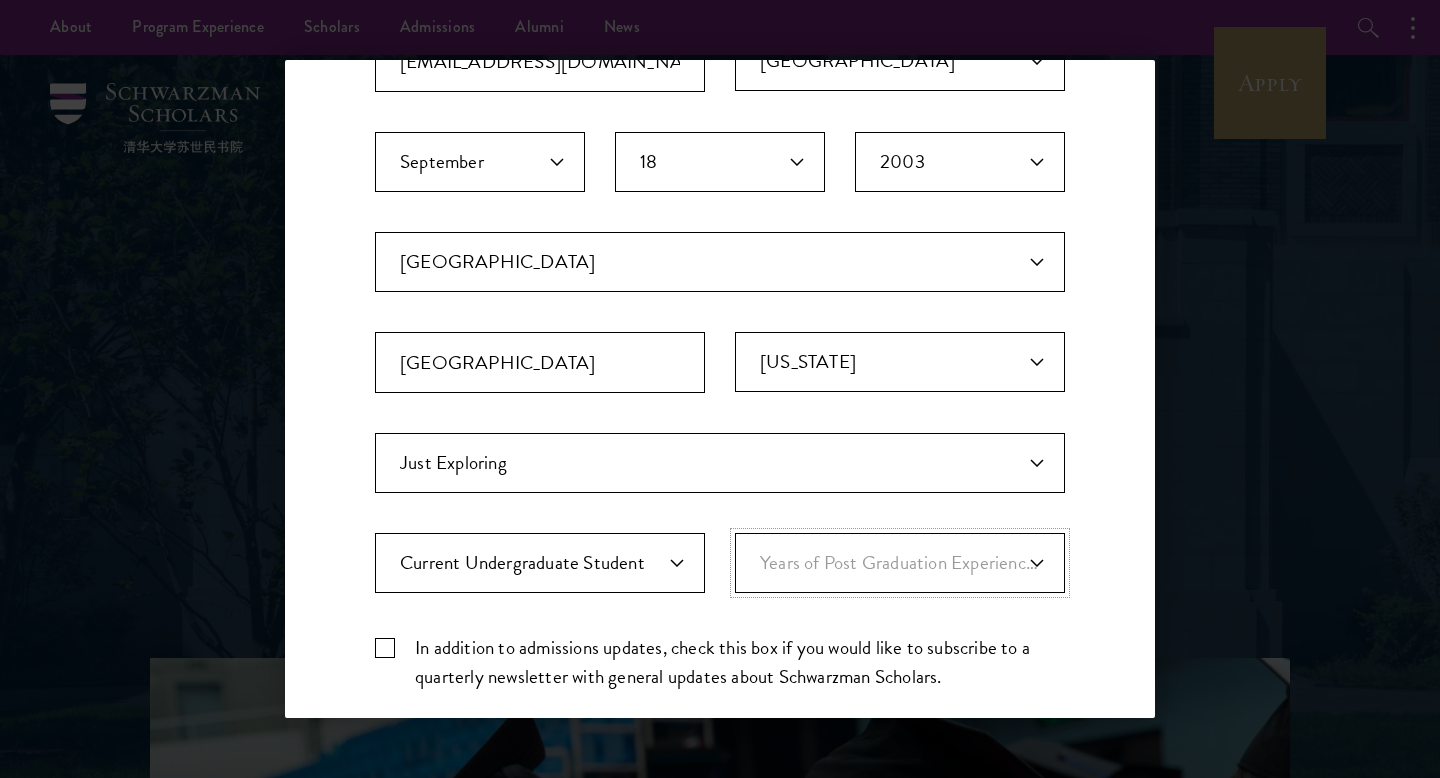 select on "1" 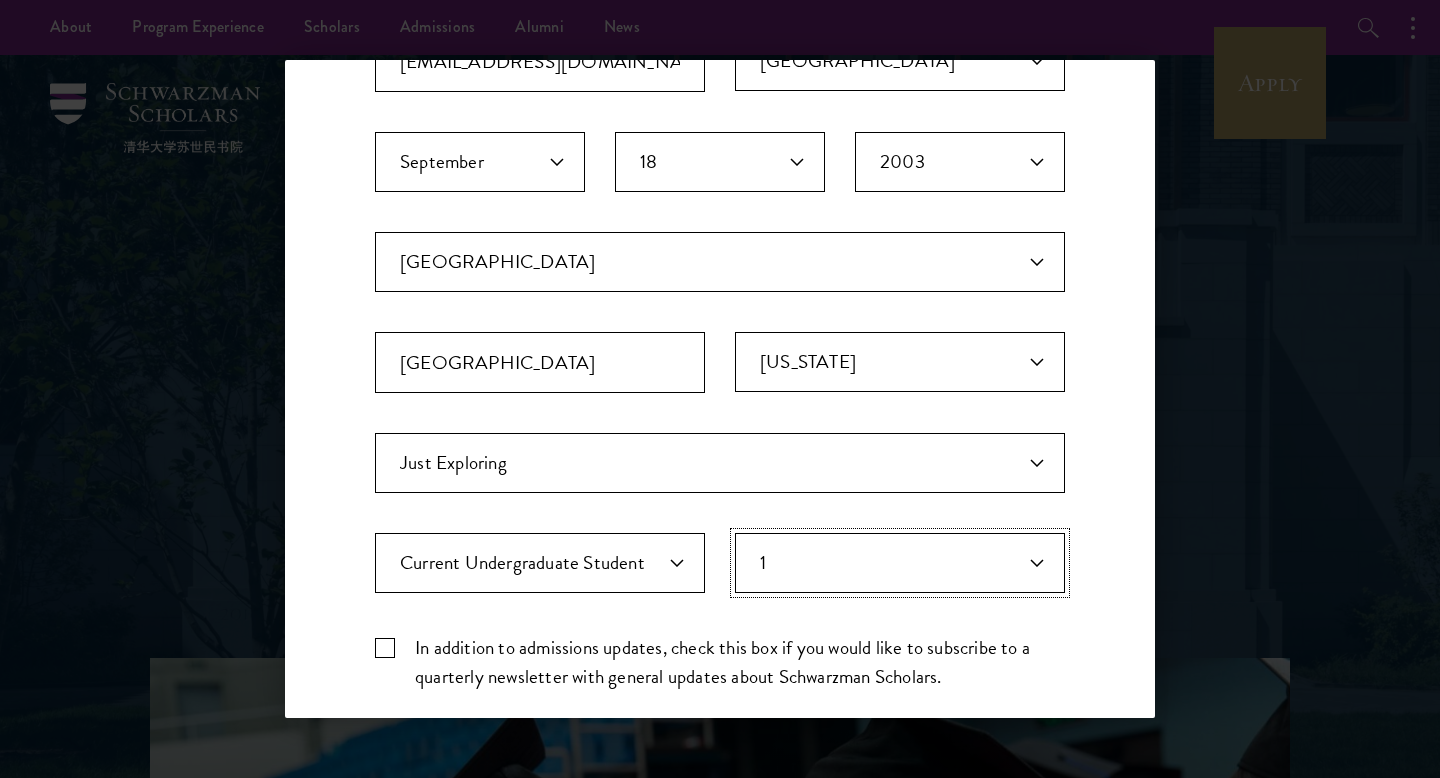 scroll, scrollTop: 498, scrollLeft: 0, axis: vertical 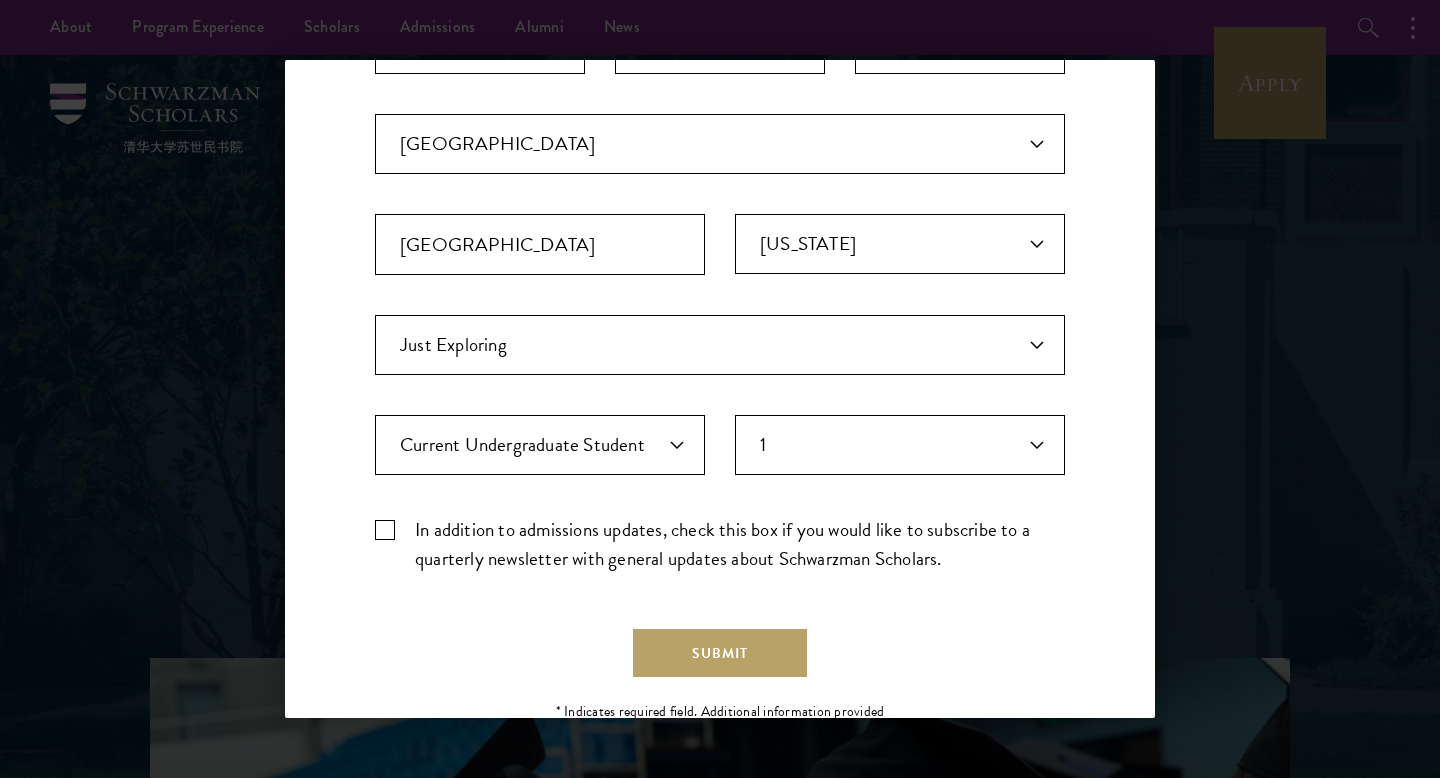 click on "In addition to admissions updates, check this box if you would like to subscribe to a quarterly newsletter with general updates about Schwarzman Scholars." at bounding box center (720, 544) 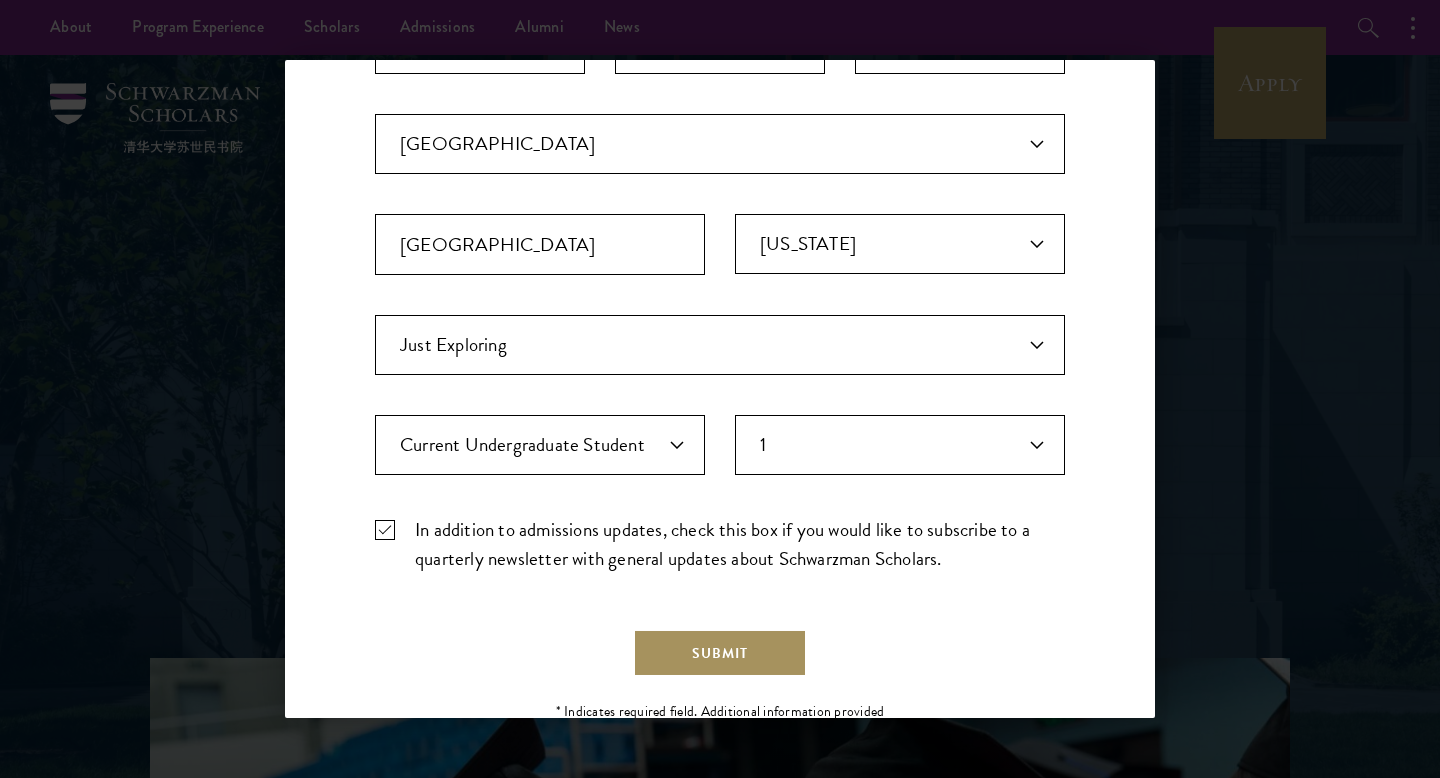 scroll, scrollTop: 582, scrollLeft: 0, axis: vertical 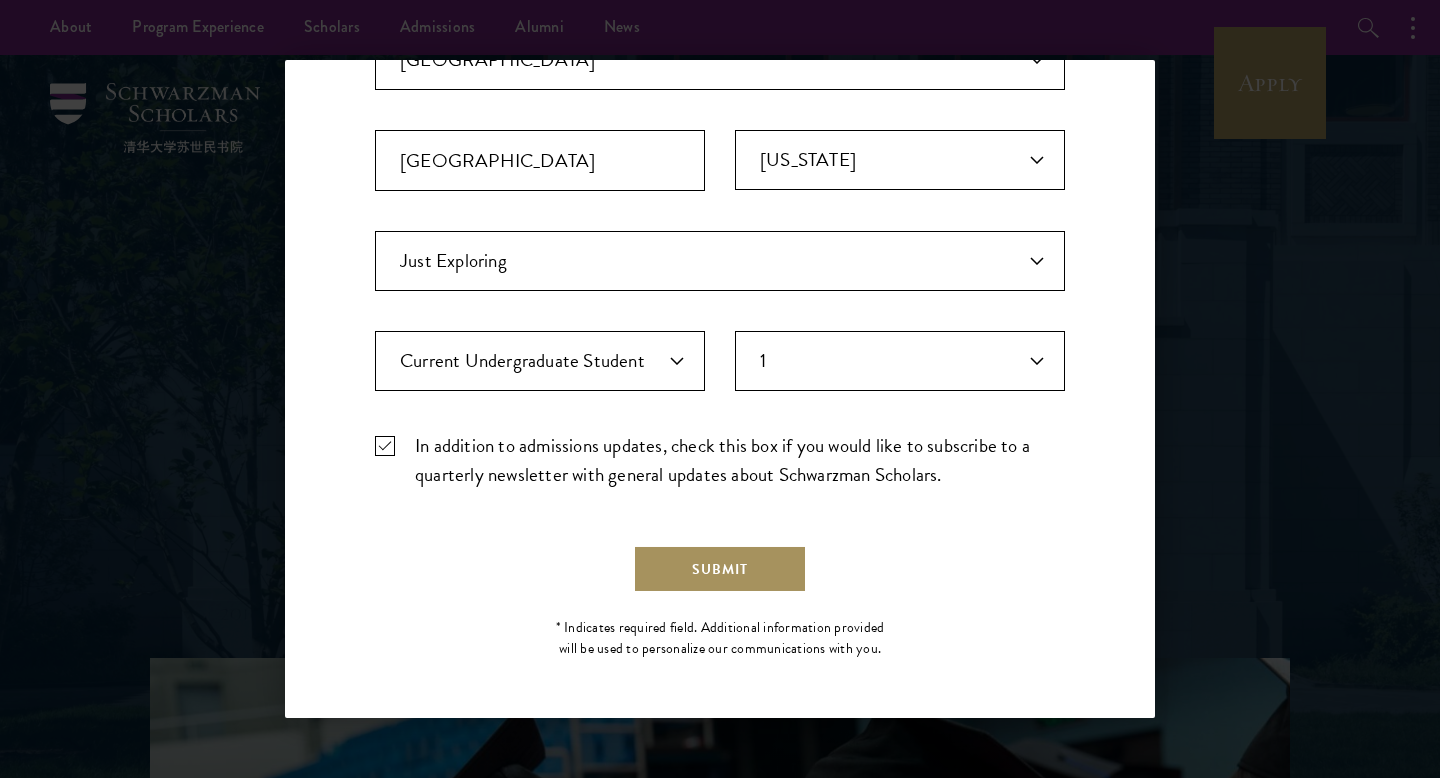 click on "Submit" at bounding box center (720, 569) 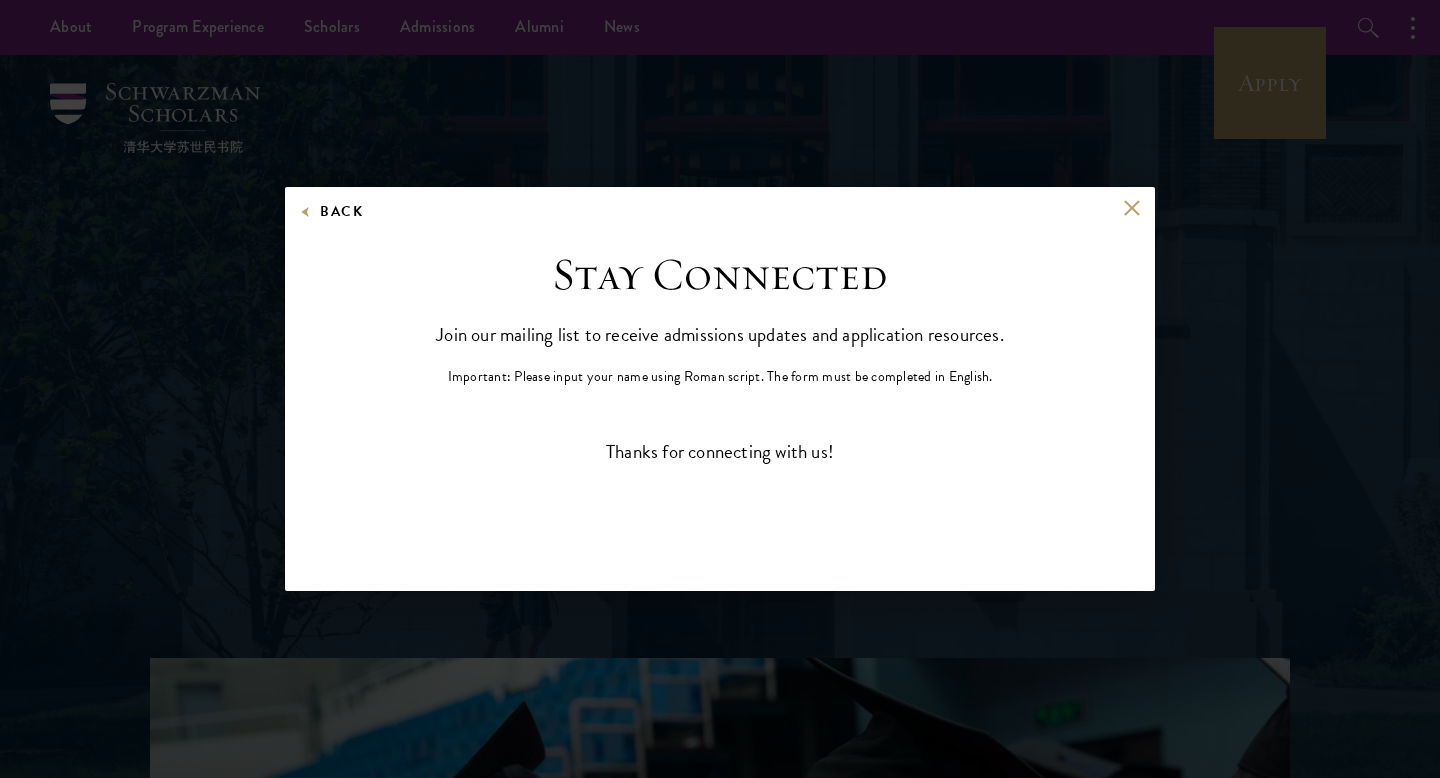 scroll, scrollTop: 0, scrollLeft: 0, axis: both 